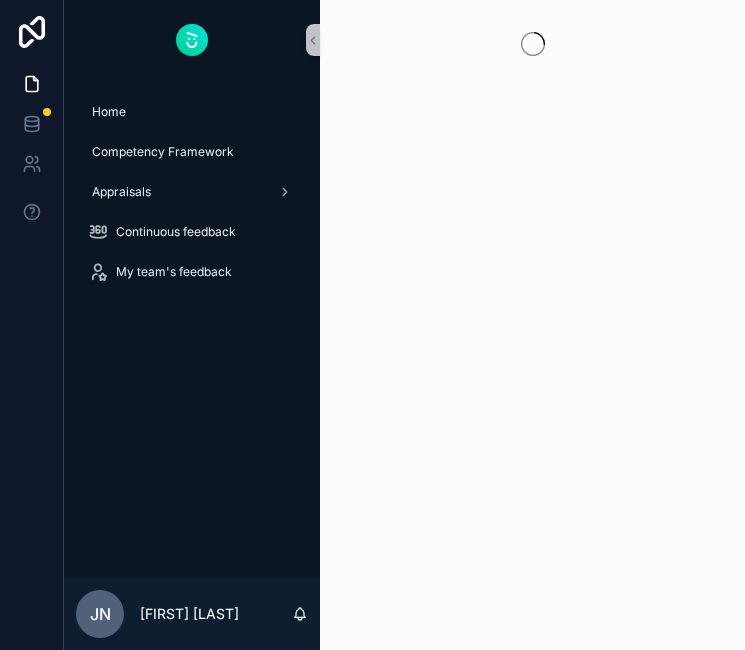 scroll, scrollTop: 0, scrollLeft: 0, axis: both 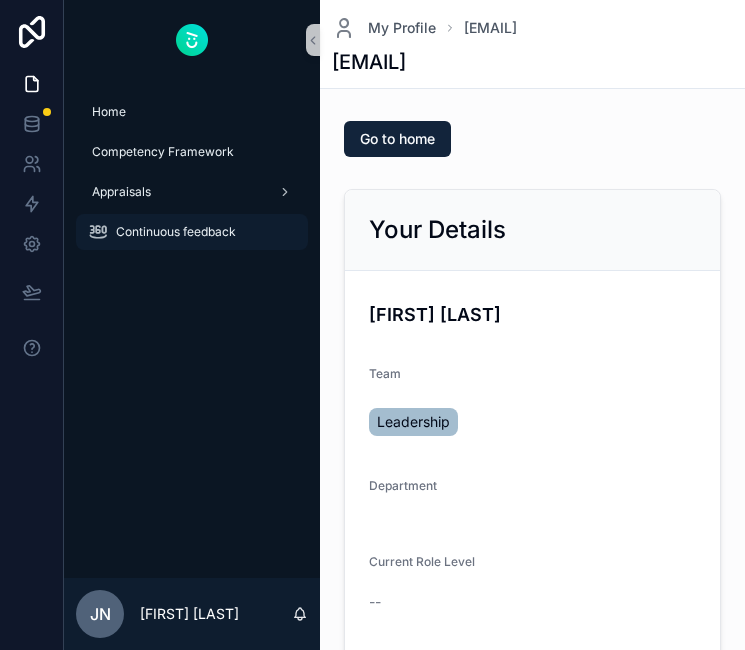 click on "Continuous feedback" at bounding box center (176, 232) 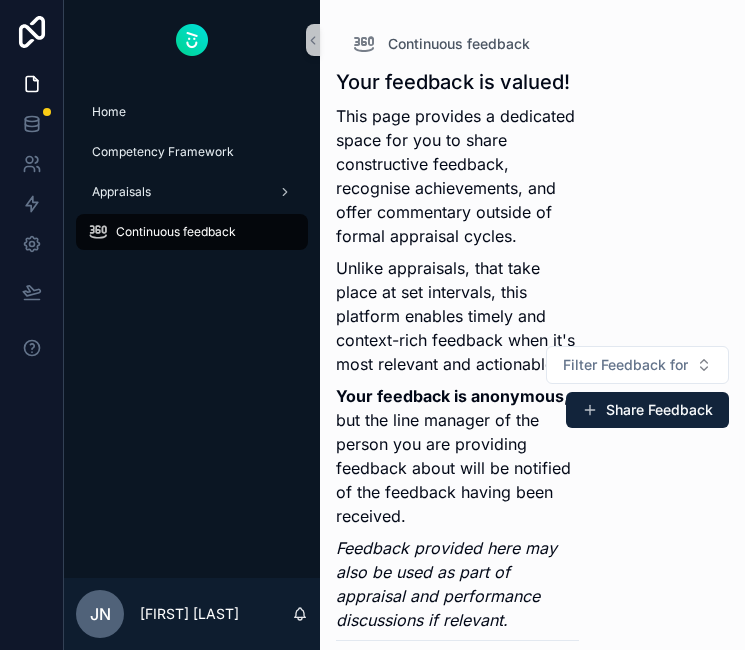 scroll, scrollTop: 73, scrollLeft: 0, axis: vertical 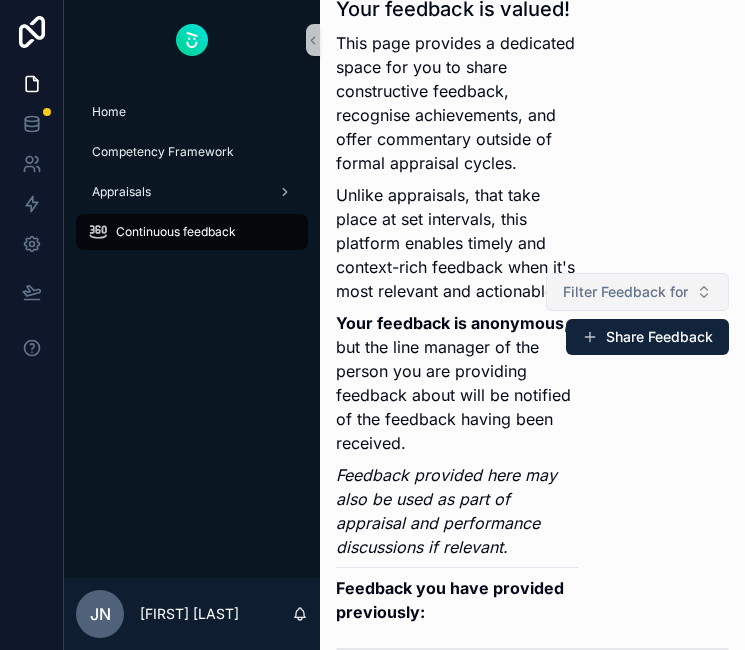 click on "Filter Feedback for" at bounding box center [625, 292] 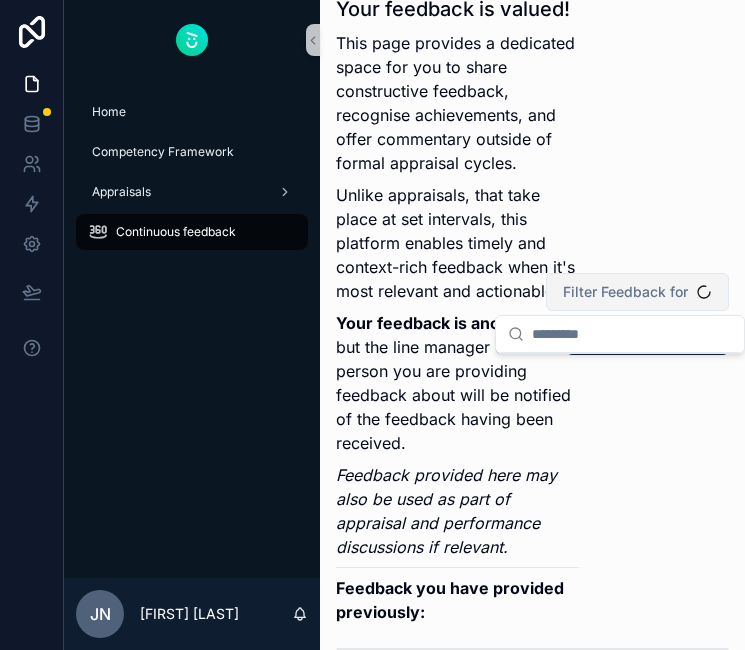 click on "Filter Feedback for" at bounding box center (625, 292) 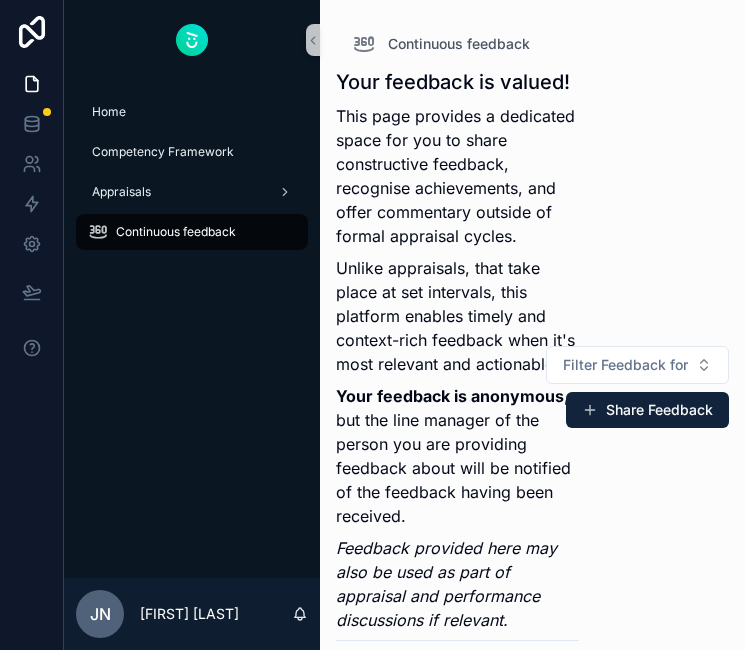 scroll, scrollTop: 73, scrollLeft: 0, axis: vertical 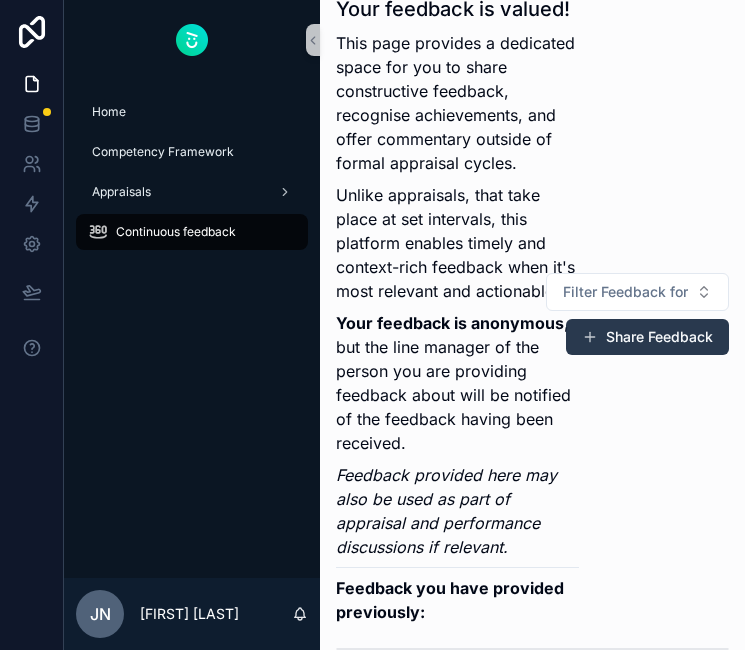 click on "Share Feedback" at bounding box center [647, 337] 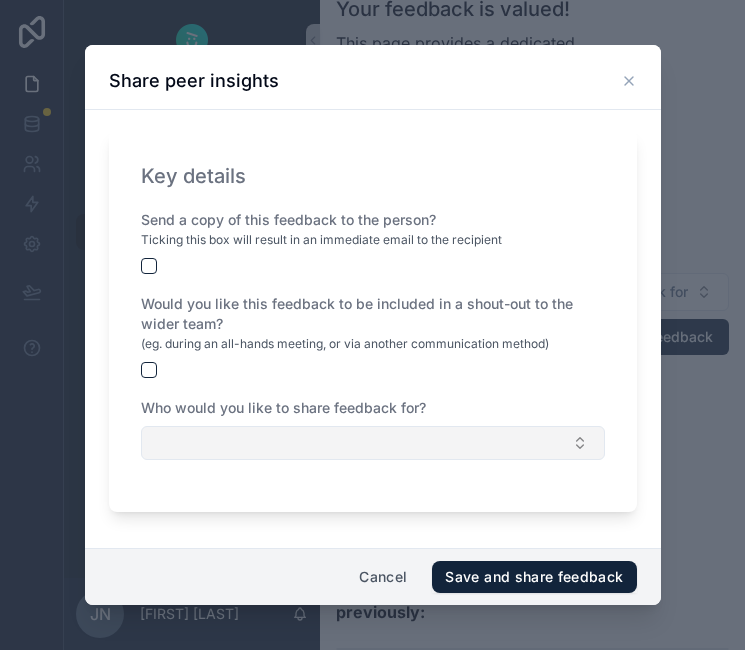 click at bounding box center (373, 443) 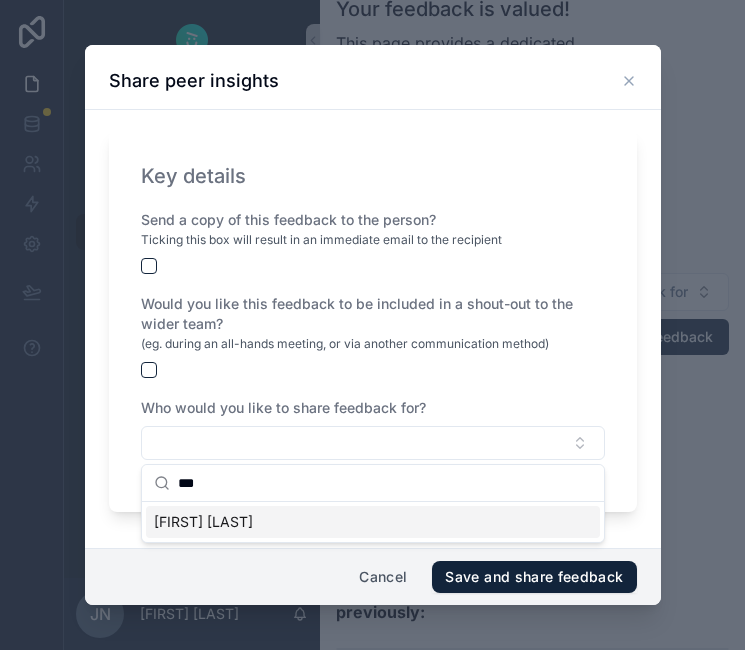 type on "***" 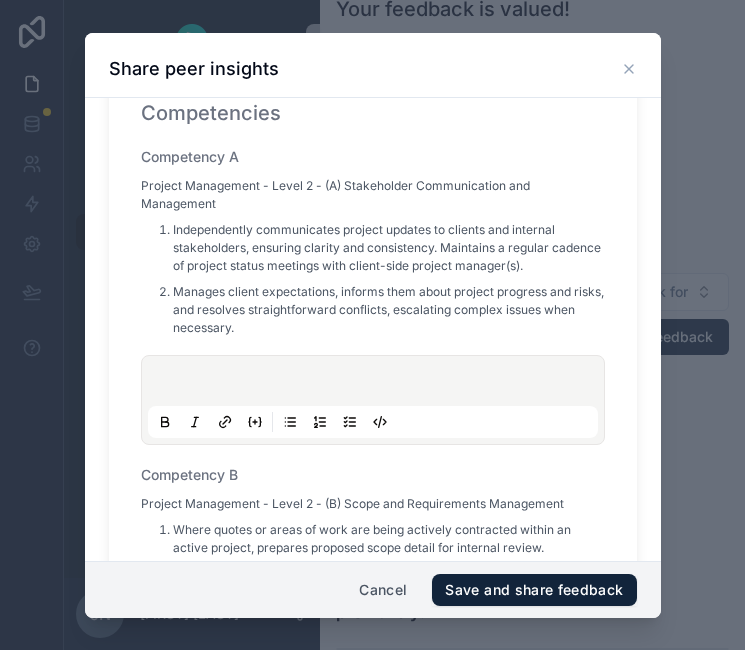 scroll, scrollTop: 471, scrollLeft: 0, axis: vertical 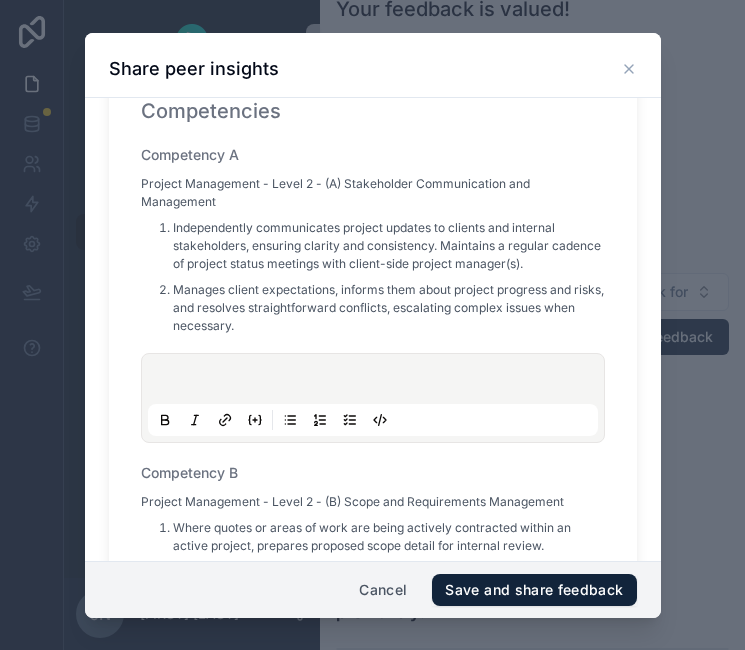 click at bounding box center [377, 382] 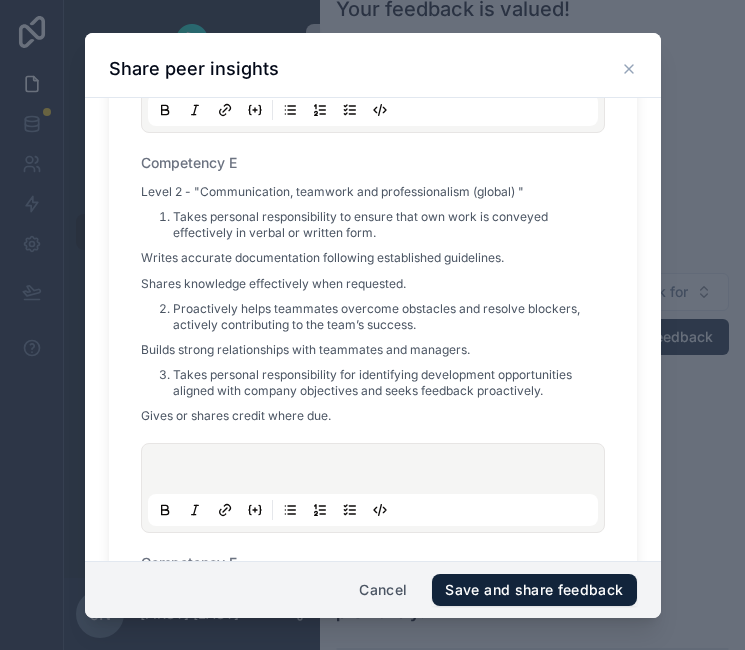 scroll, scrollTop: 1767, scrollLeft: 0, axis: vertical 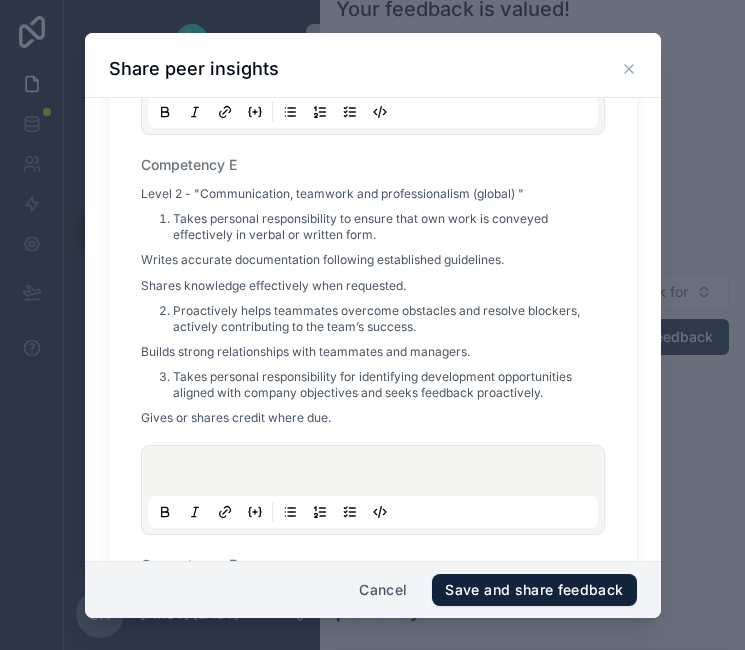 click at bounding box center (377, 474) 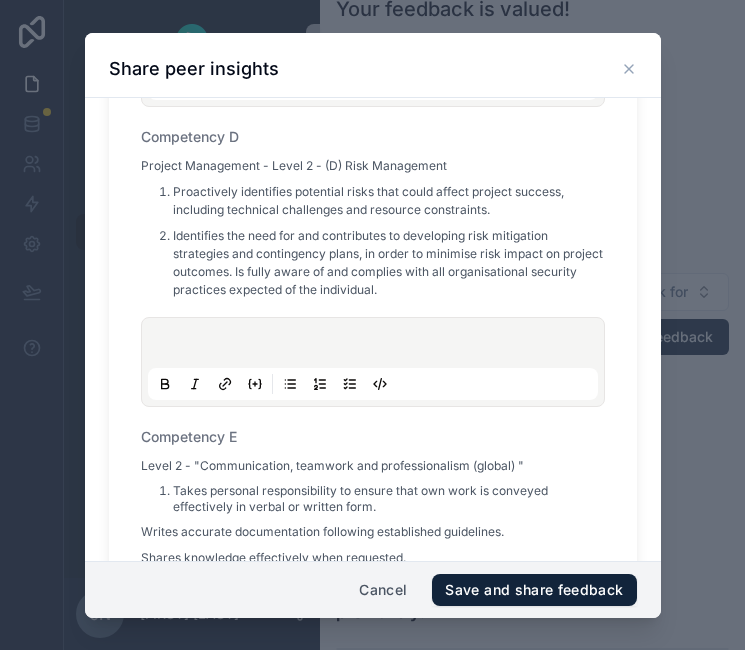 scroll, scrollTop: 1493, scrollLeft: 0, axis: vertical 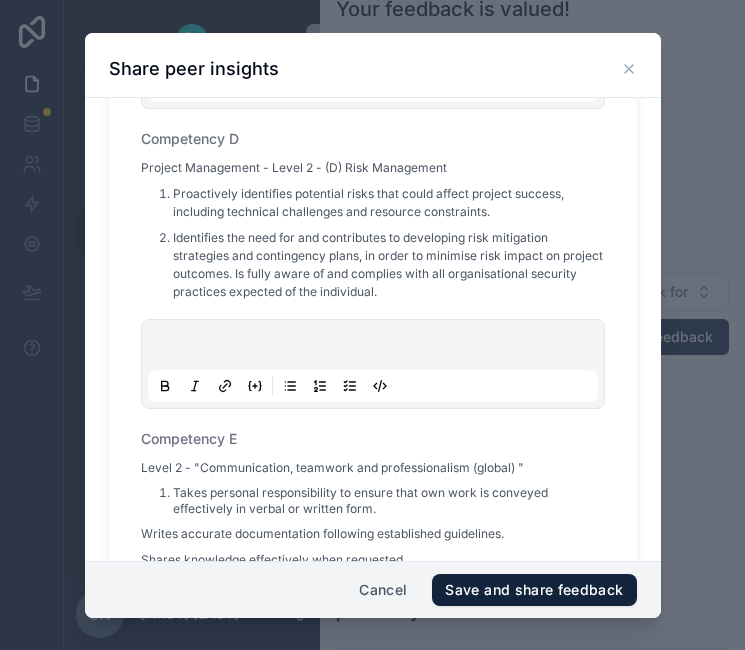 click at bounding box center [377, 348] 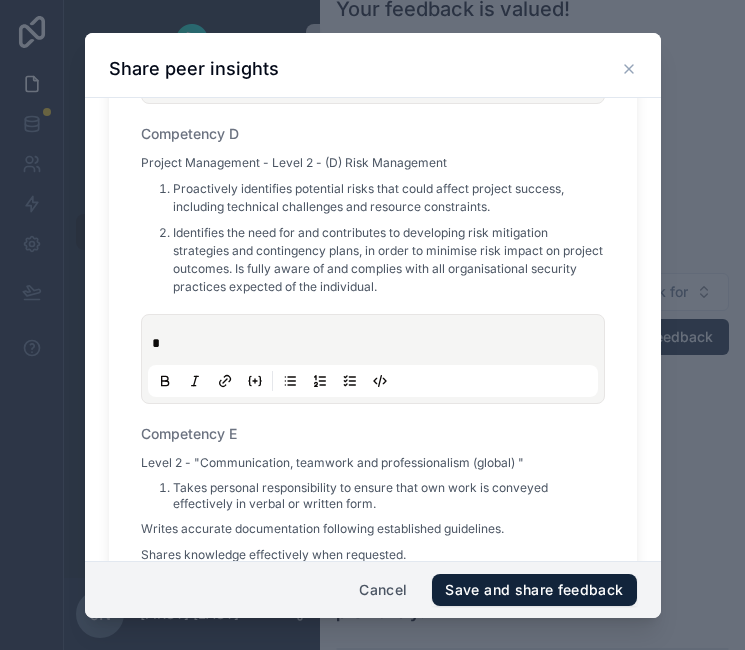 type 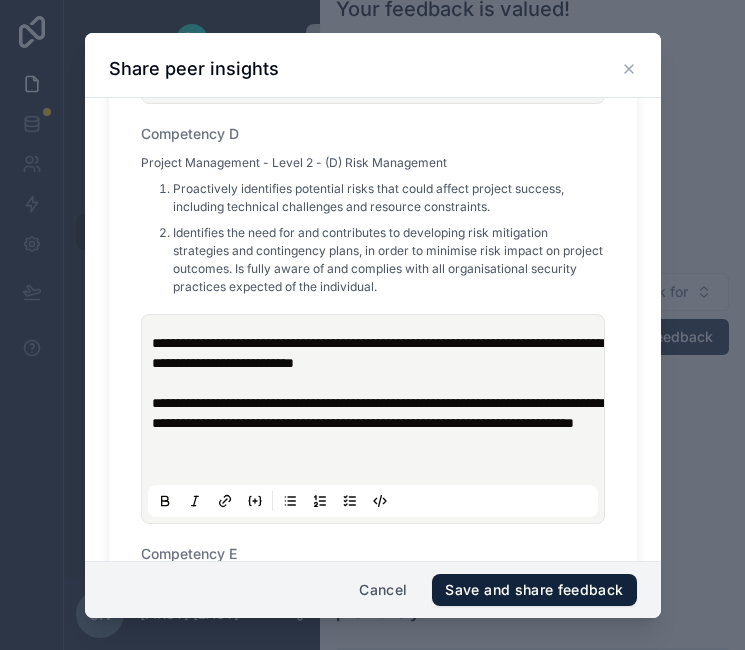 click on "**********" at bounding box center (377, 413) 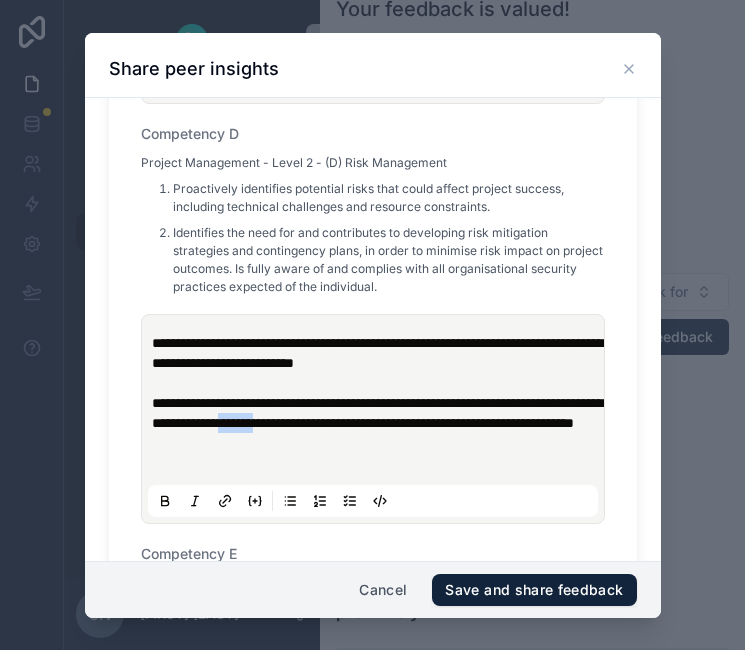 click on "**********" at bounding box center [377, 413] 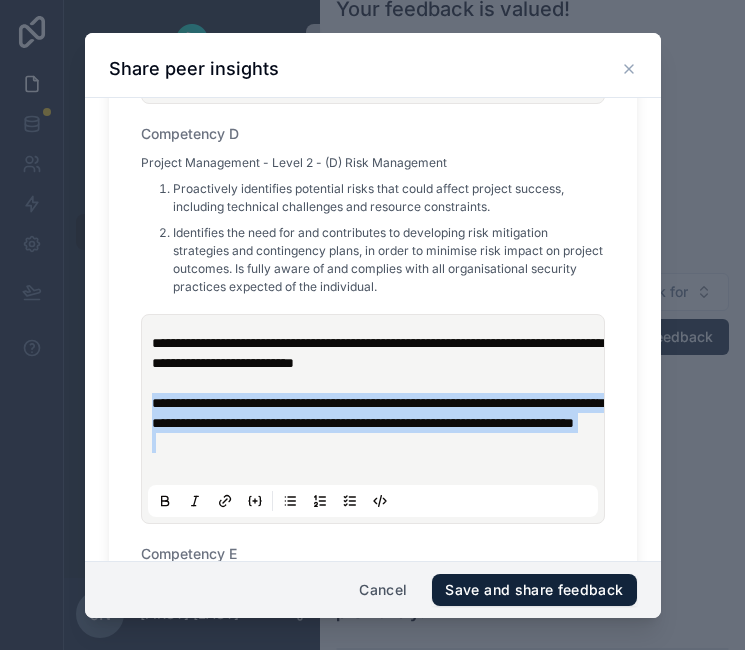 click on "**********" at bounding box center (377, 413) 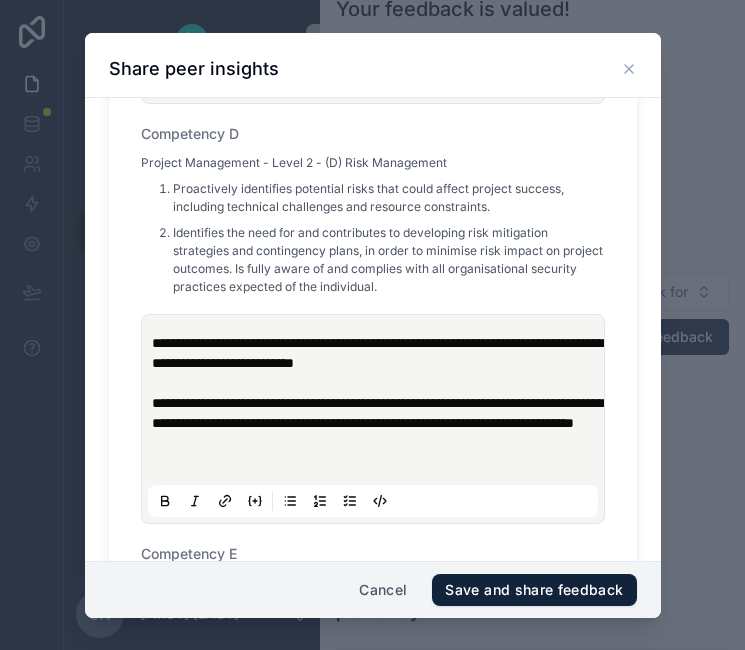 click at bounding box center (377, 463) 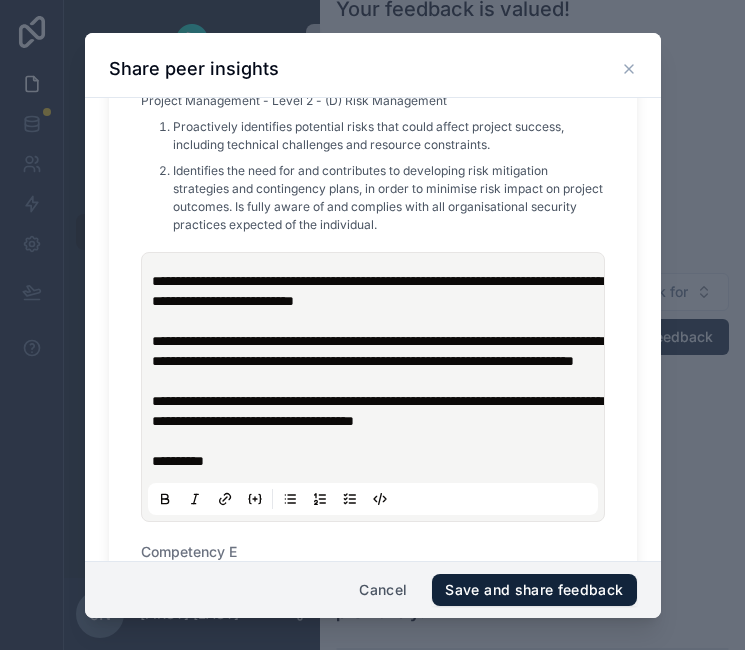 scroll, scrollTop: 1569, scrollLeft: 0, axis: vertical 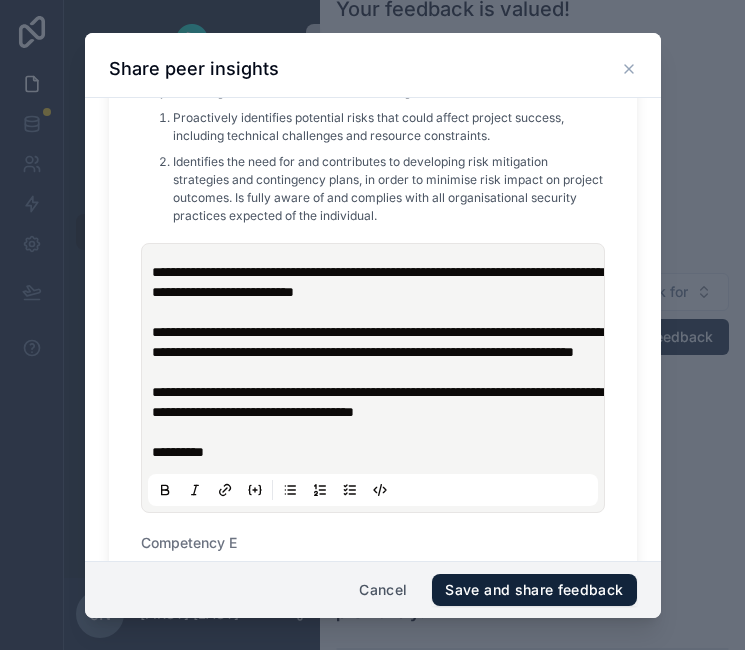 click on "**********" at bounding box center [377, 402] 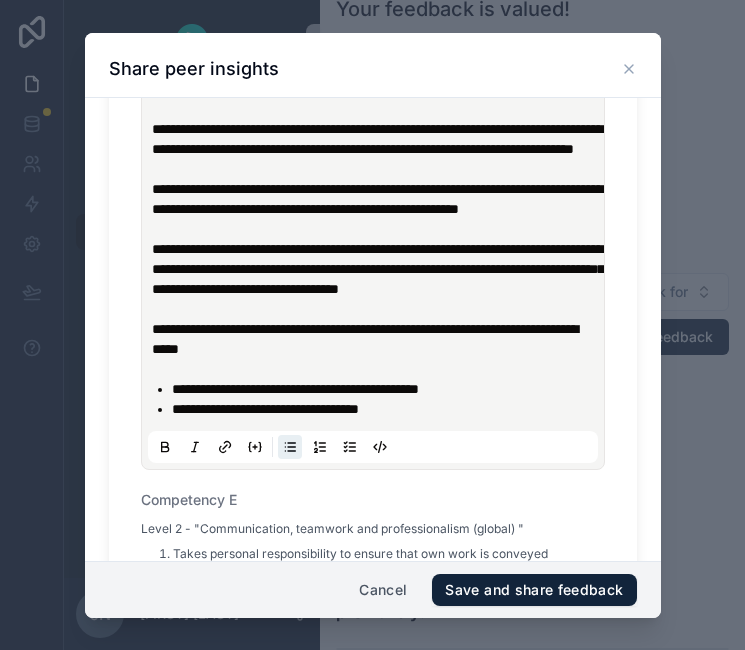 scroll, scrollTop: 1799, scrollLeft: 0, axis: vertical 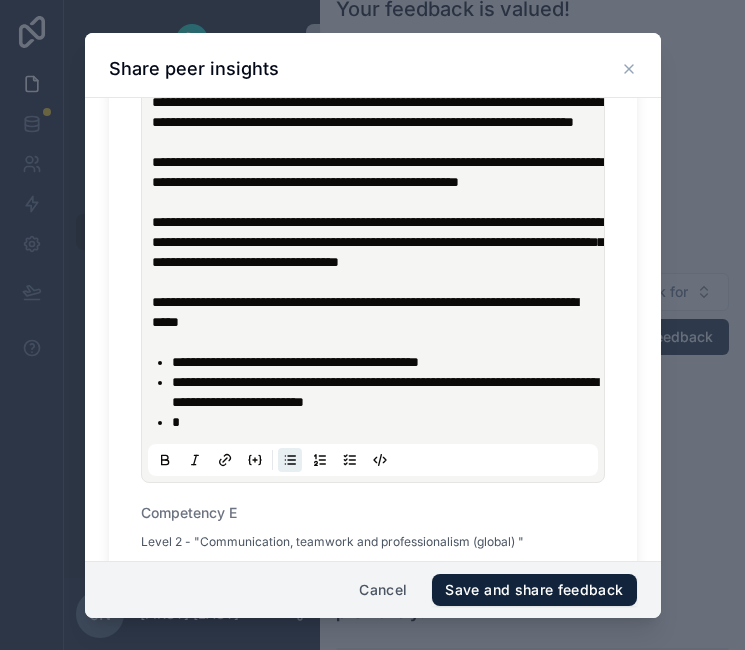 click on "**********" at bounding box center (377, 392) 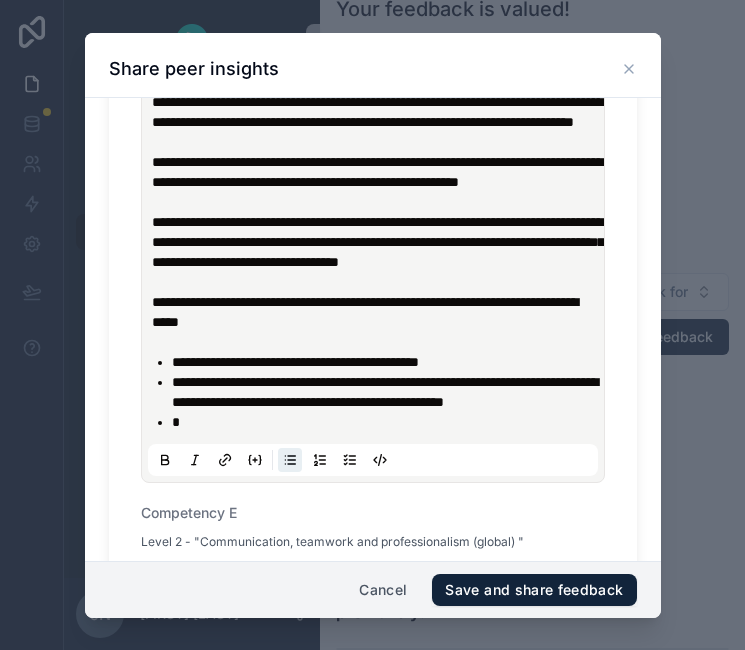 click on "**********" at bounding box center (385, 392) 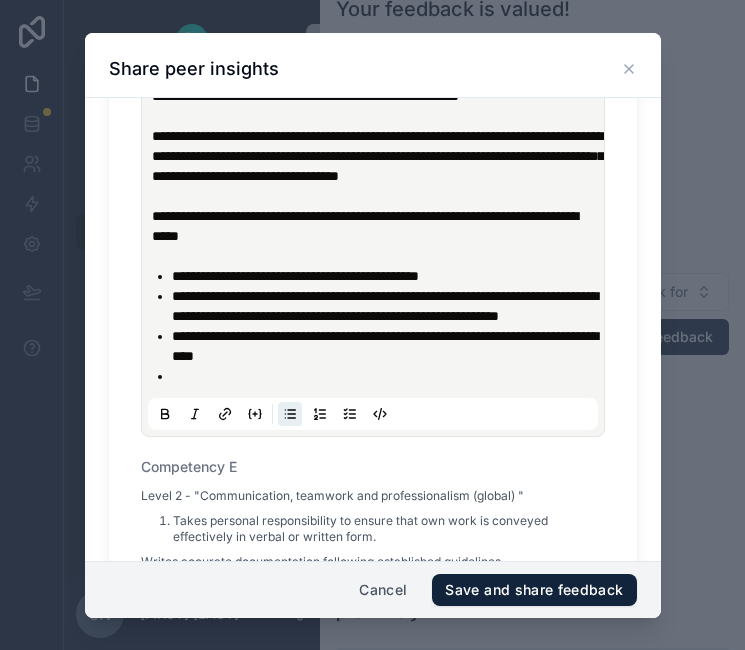 scroll, scrollTop: 1889, scrollLeft: 0, axis: vertical 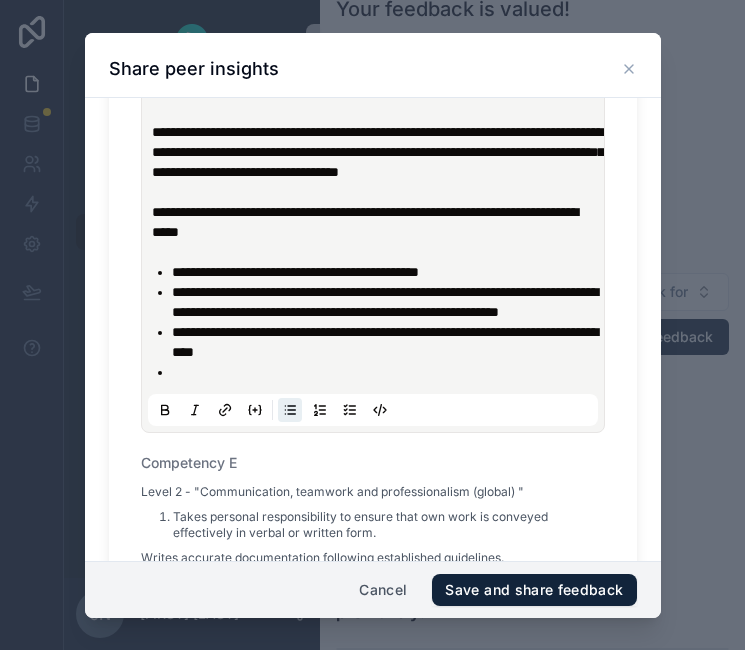 click on "**********" at bounding box center (365, 222) 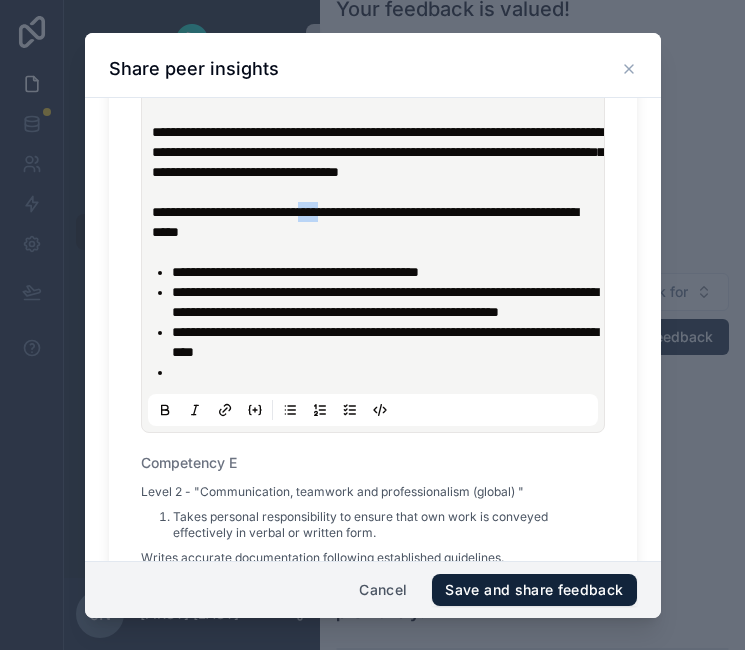 click on "**********" at bounding box center [365, 222] 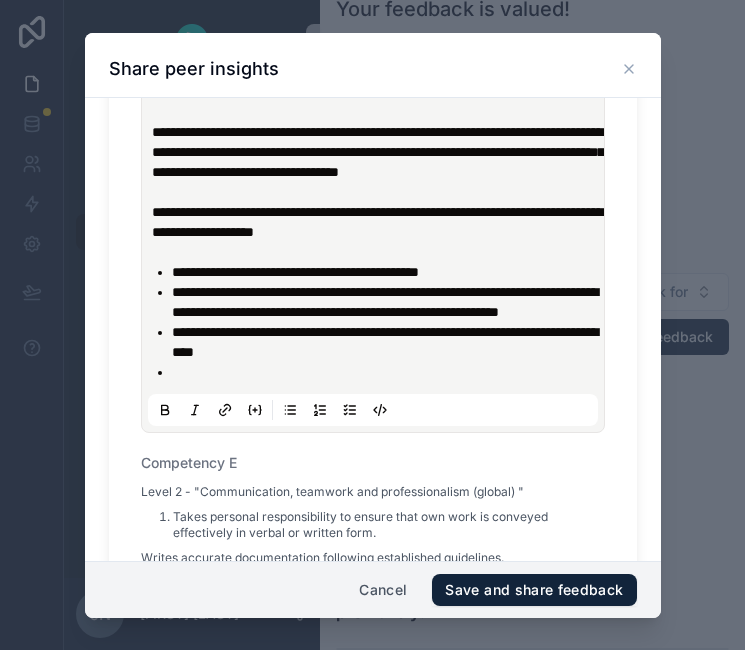 click at bounding box center [387, 372] 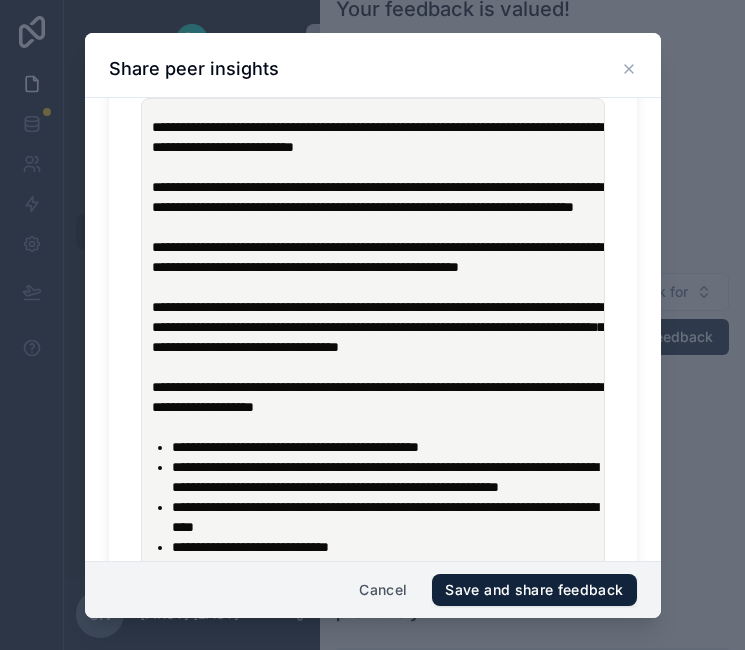 scroll, scrollTop: 1717, scrollLeft: 0, axis: vertical 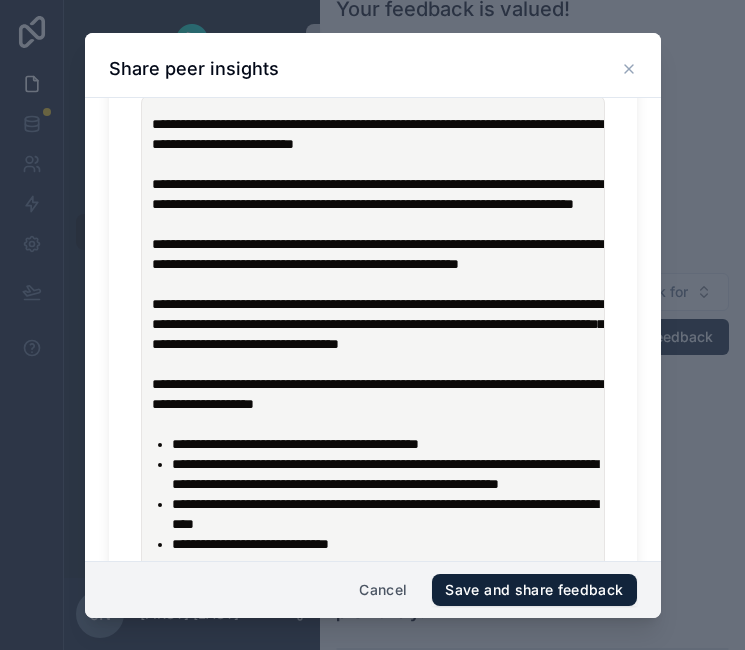click on "**********" at bounding box center (377, 134) 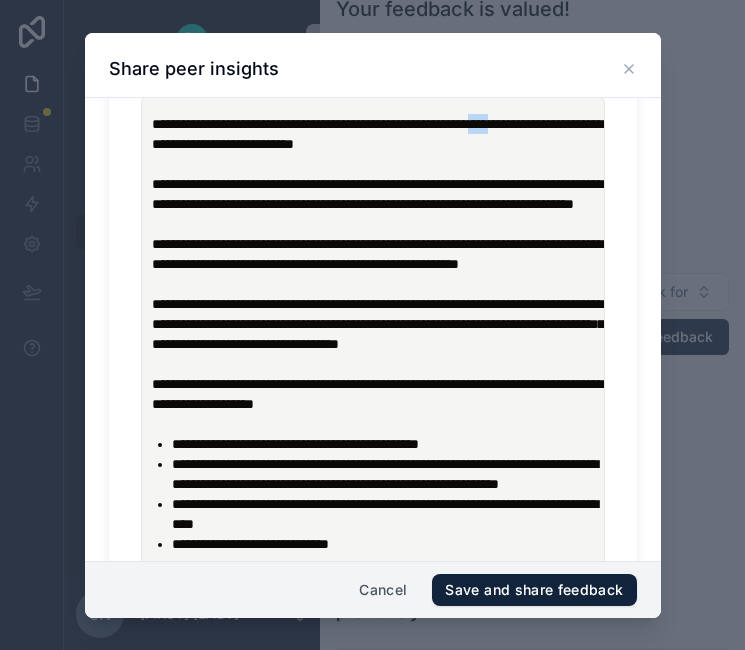 click on "**********" at bounding box center (377, 134) 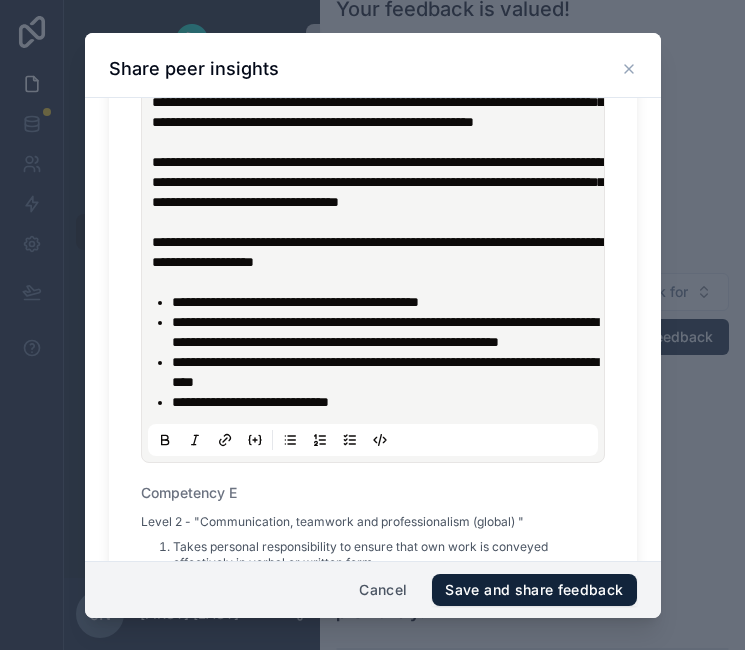 scroll, scrollTop: 1900, scrollLeft: 0, axis: vertical 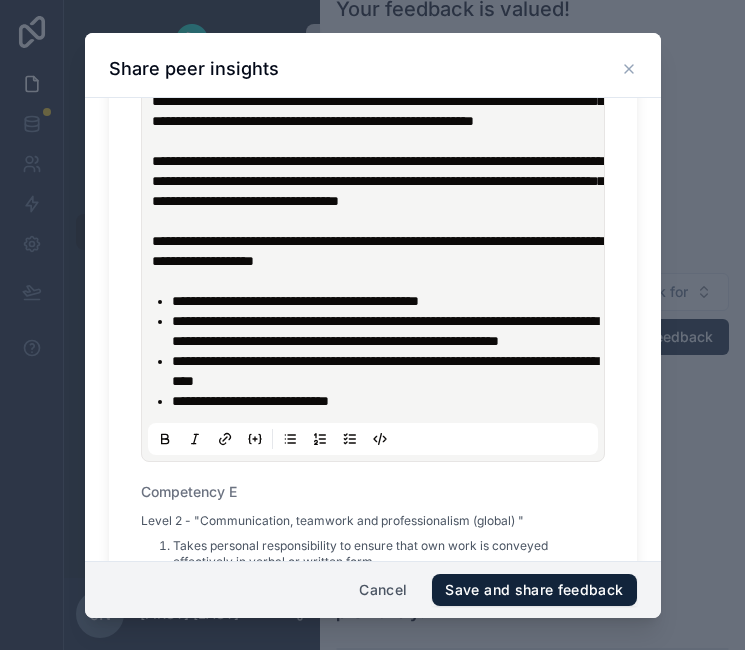 click on "**********" at bounding box center [377, 251] 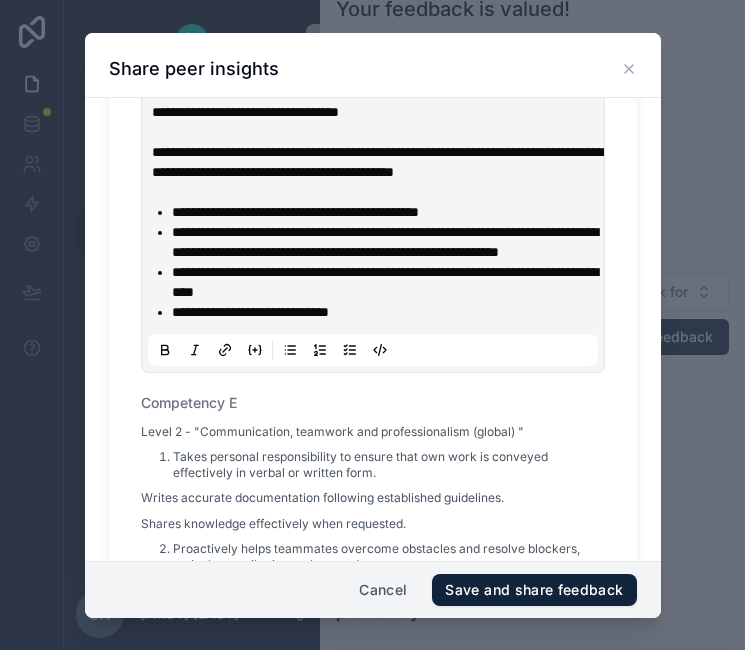 scroll, scrollTop: 1990, scrollLeft: 0, axis: vertical 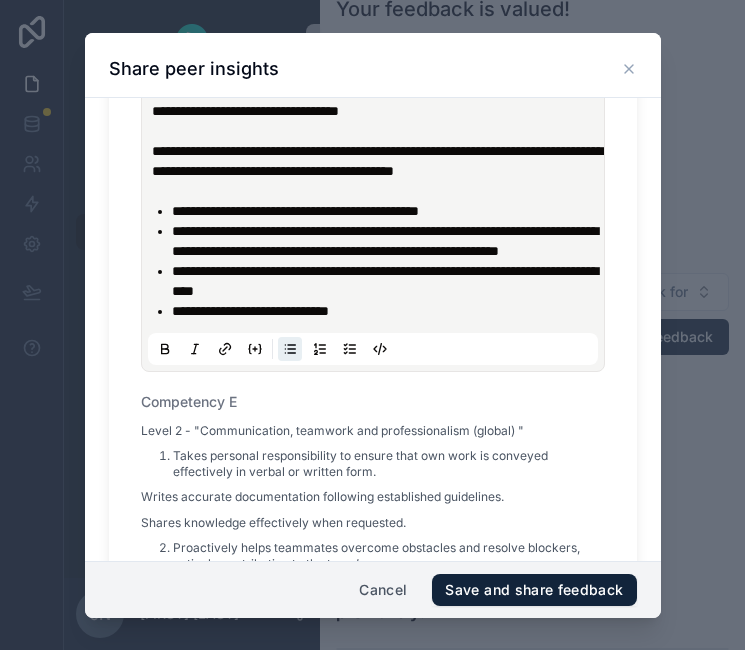 click on "**********" at bounding box center (387, 311) 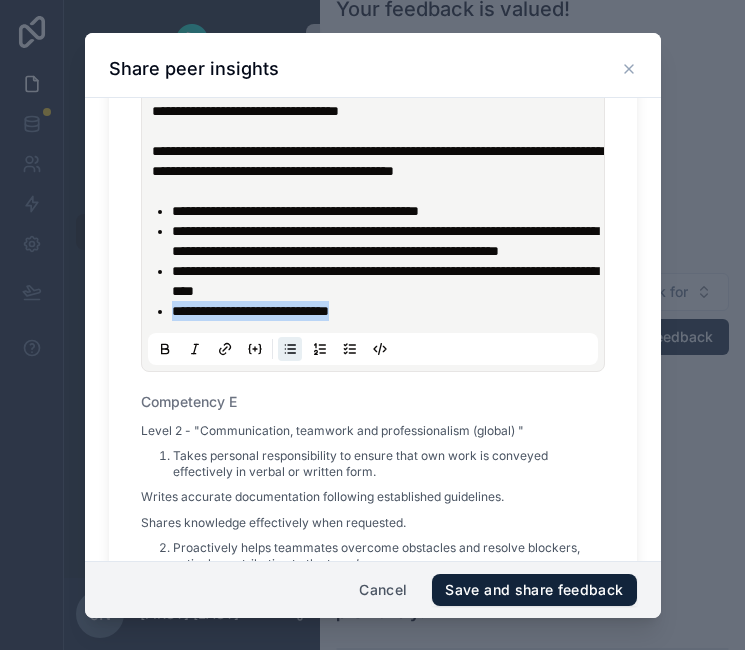 drag, startPoint x: 397, startPoint y: 407, endPoint x: 165, endPoint y: 408, distance: 232.00215 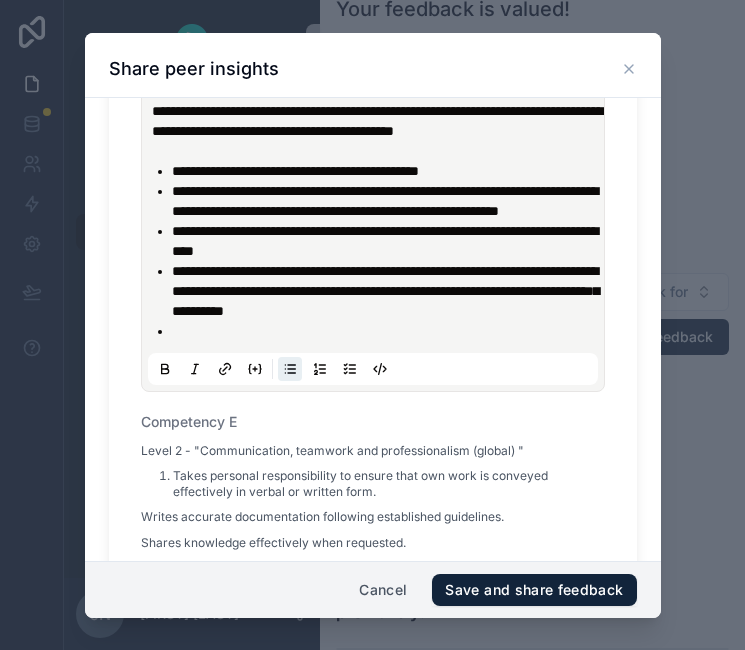 scroll, scrollTop: 2034, scrollLeft: 0, axis: vertical 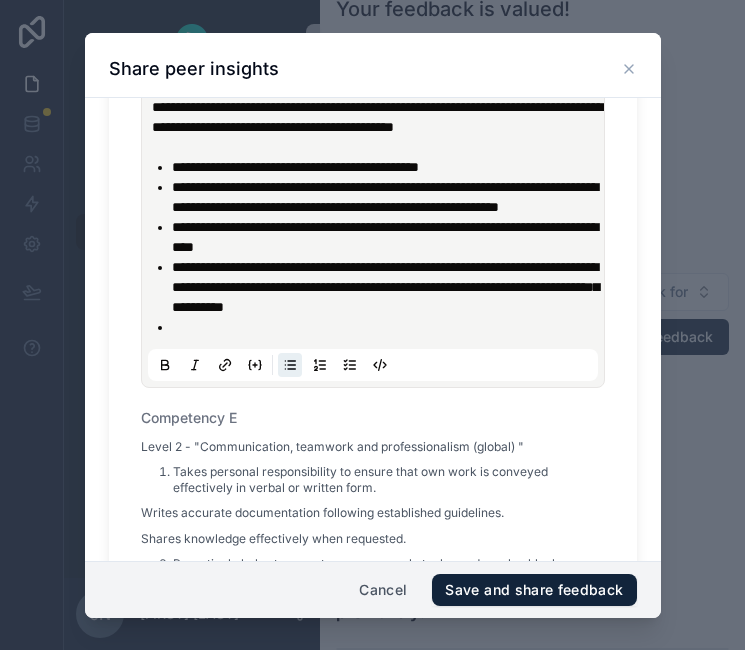 click on "**********" at bounding box center (385, 287) 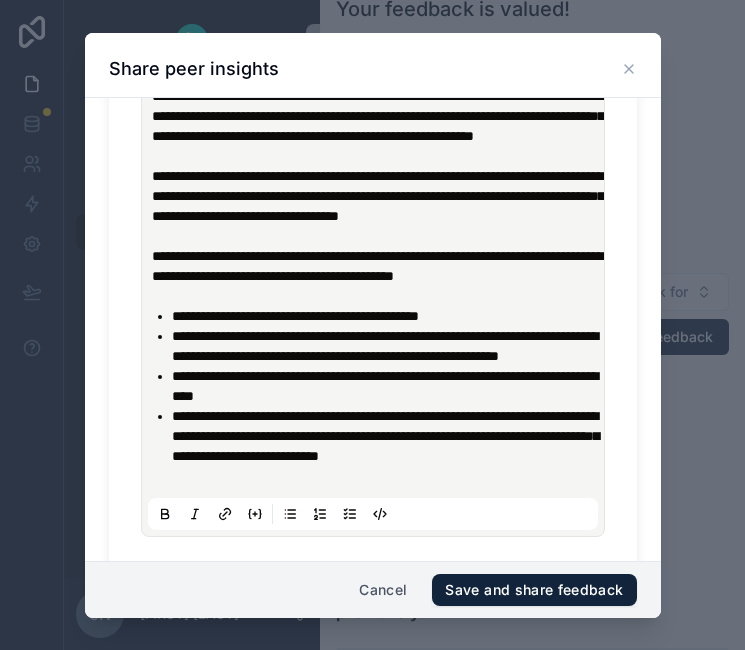 scroll, scrollTop: 1891, scrollLeft: 0, axis: vertical 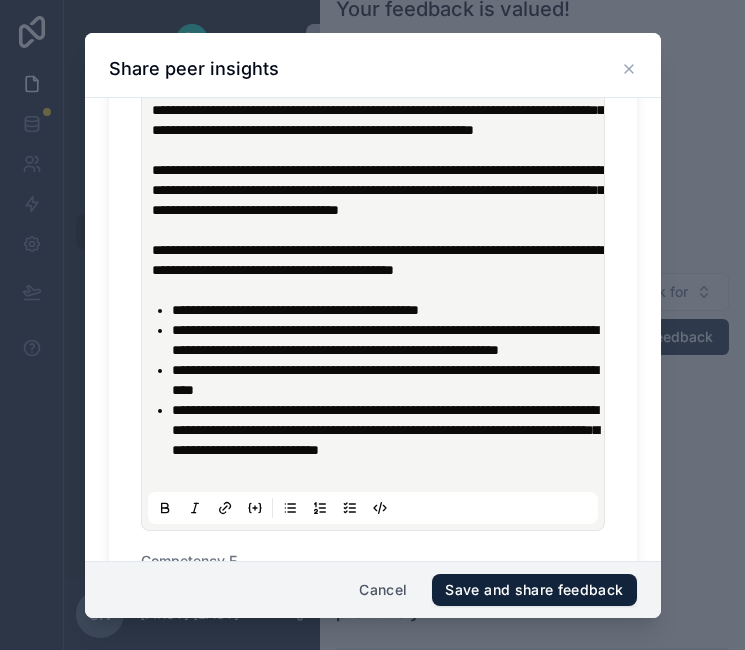 click on "**********" at bounding box center (377, 260) 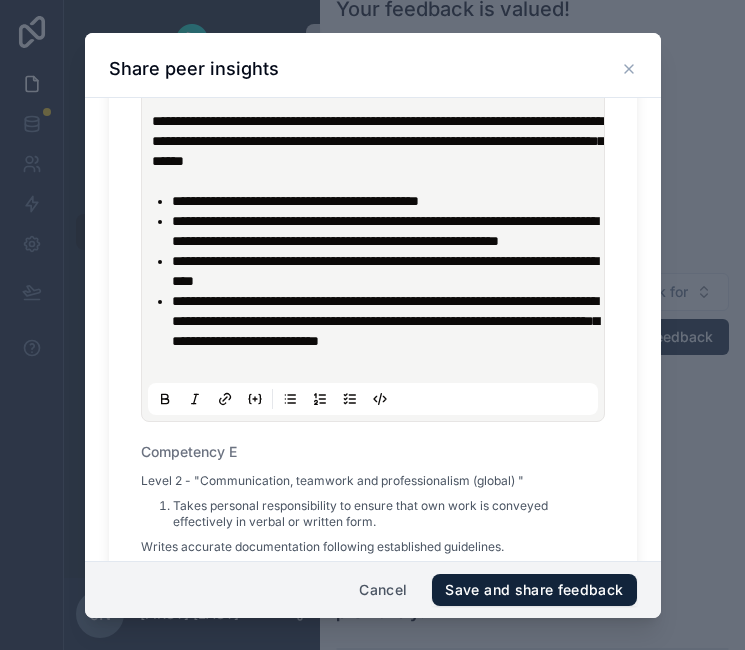 scroll, scrollTop: 2023, scrollLeft: 0, axis: vertical 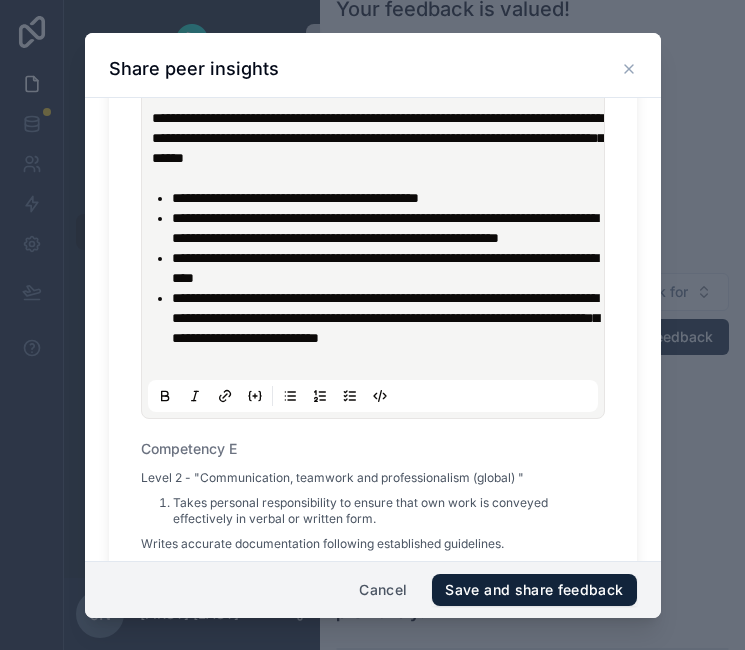 click on "**********" at bounding box center (387, 318) 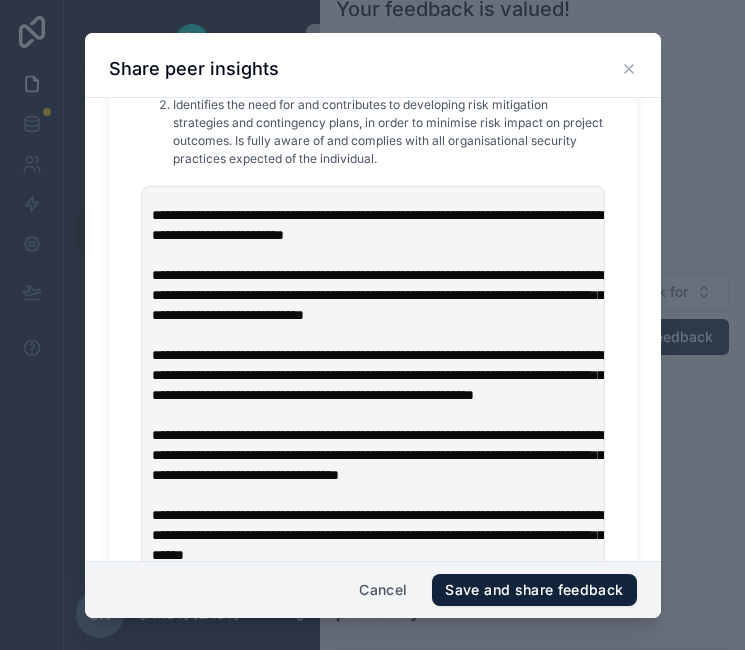 scroll, scrollTop: 1635, scrollLeft: 0, axis: vertical 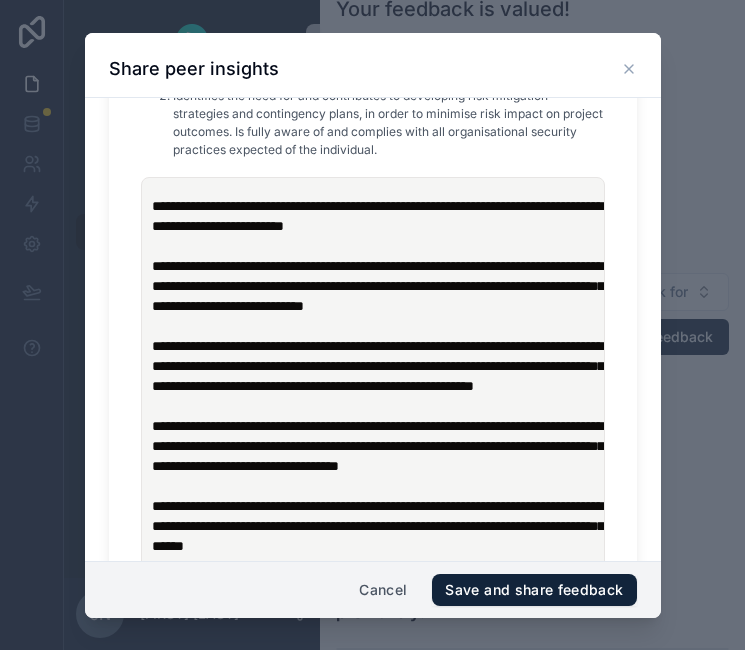 click on "**********" at bounding box center [377, 216] 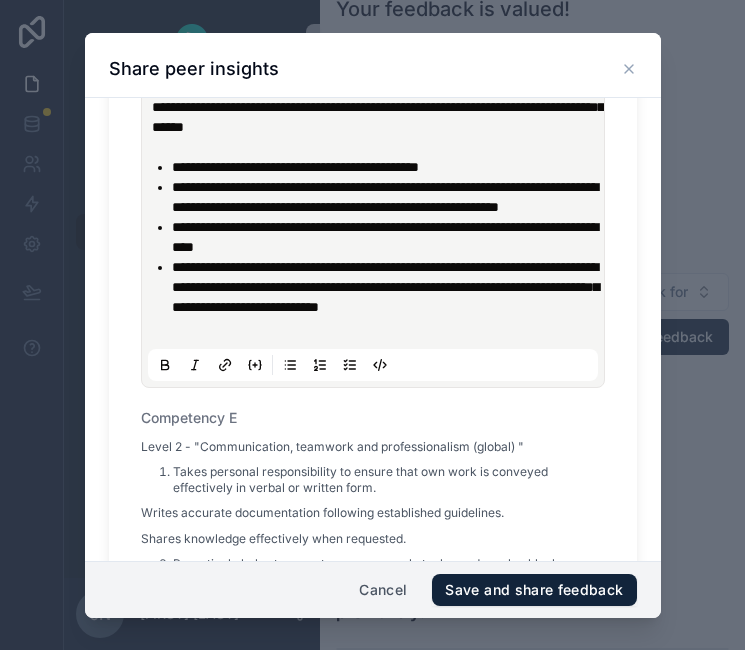 scroll, scrollTop: 2056, scrollLeft: 0, axis: vertical 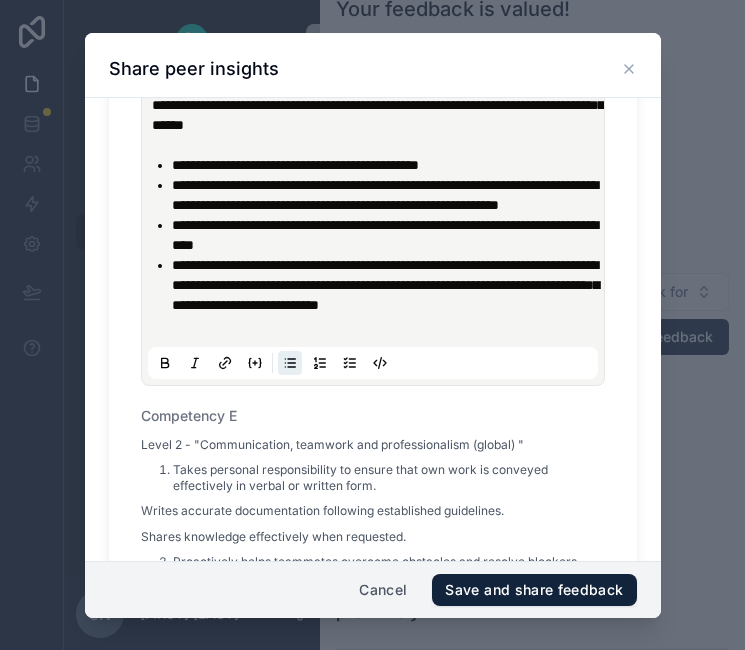 click on "**********" at bounding box center (387, 285) 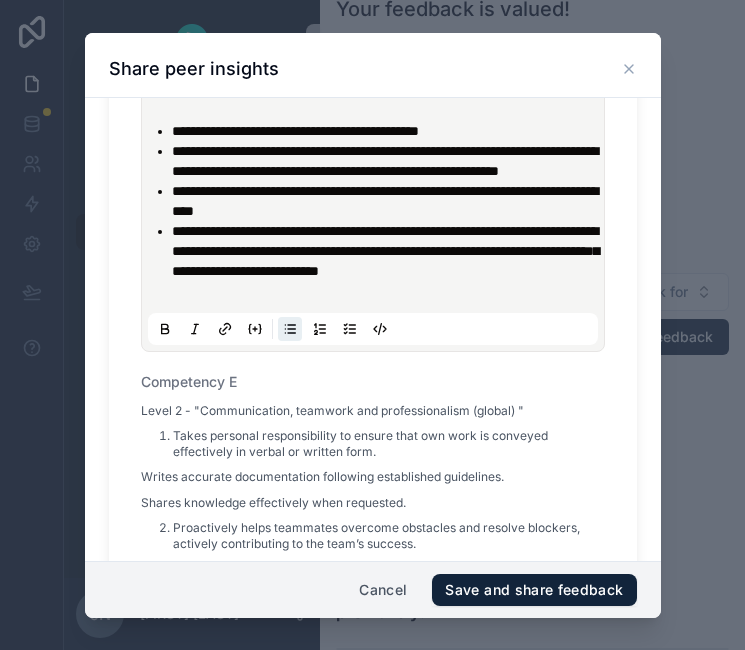 scroll, scrollTop: 2092, scrollLeft: 0, axis: vertical 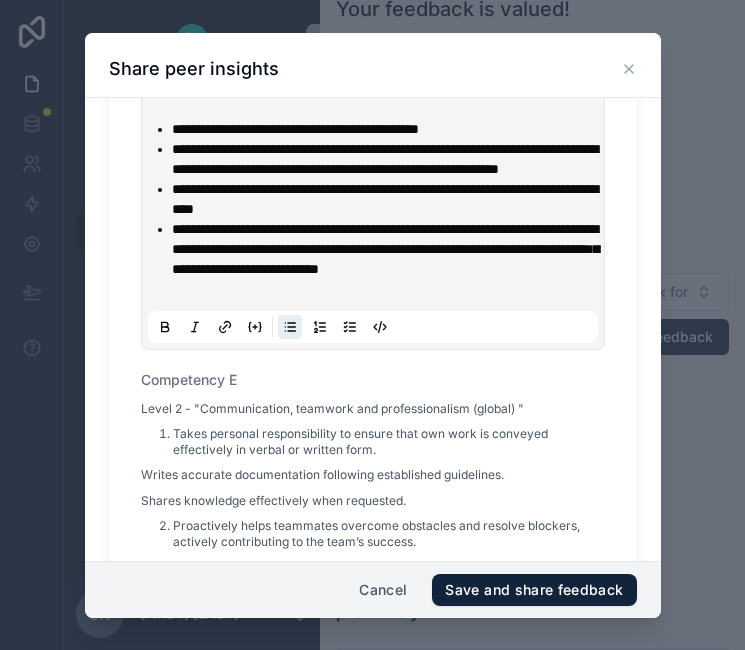 click on "**********" at bounding box center [373, 35] 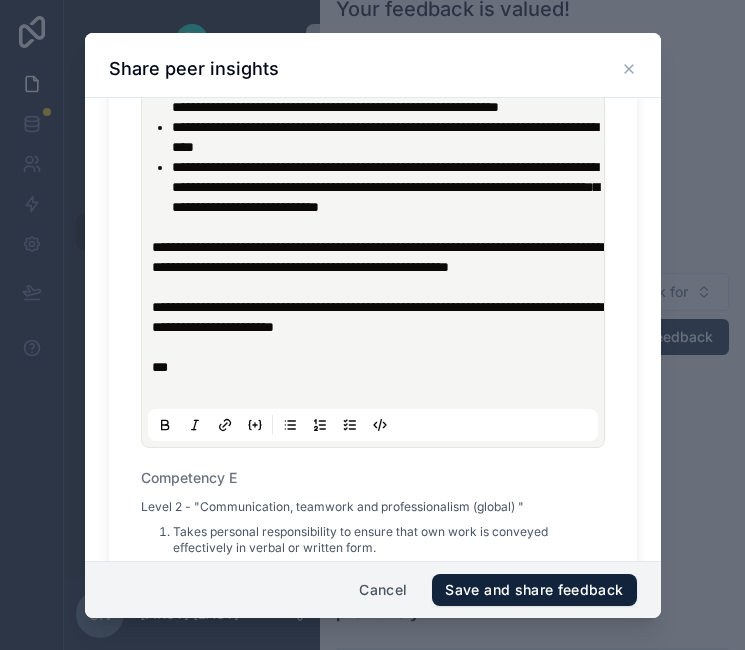 scroll, scrollTop: 2163, scrollLeft: 0, axis: vertical 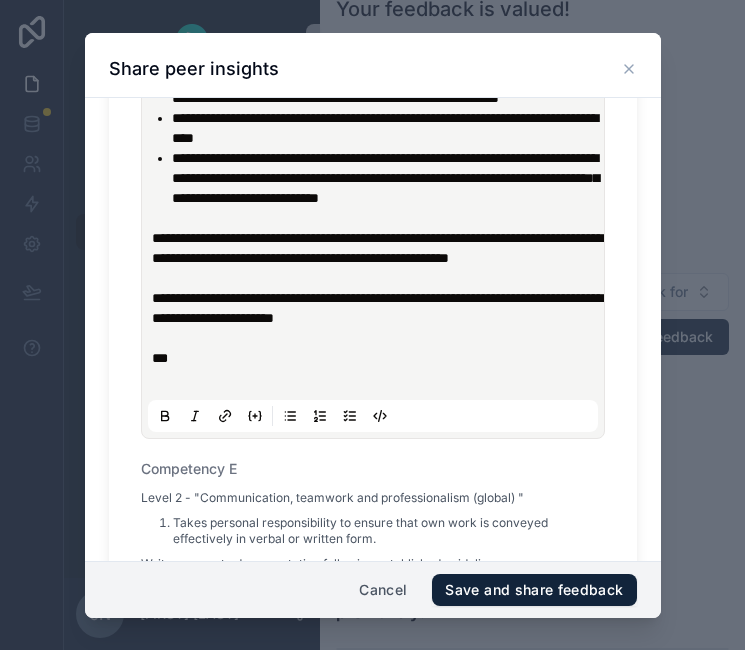 click on "**********" at bounding box center [377, 248] 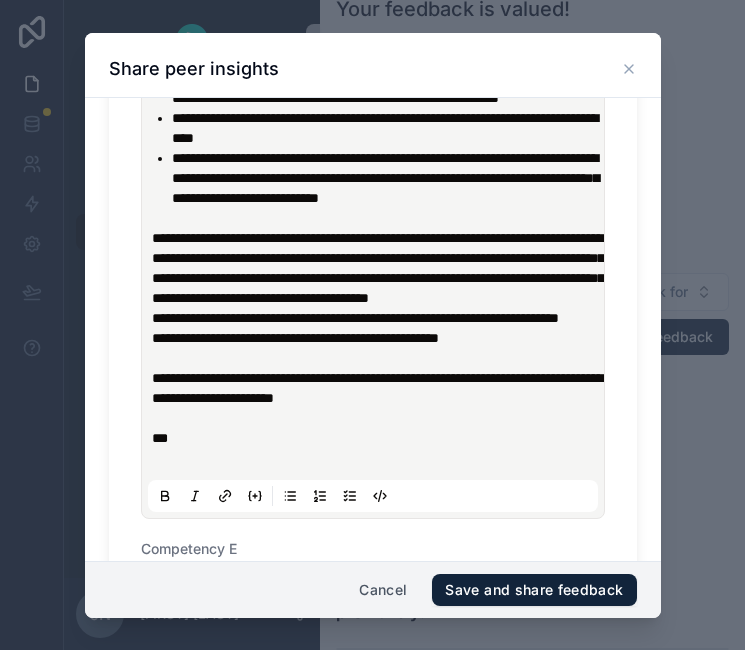 click on "**********" at bounding box center (355, 318) 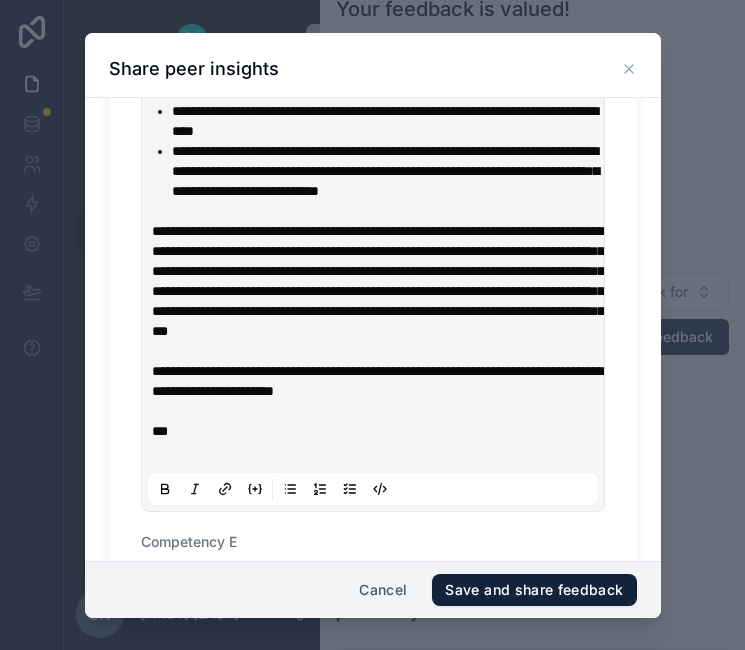 scroll, scrollTop: 2176, scrollLeft: 0, axis: vertical 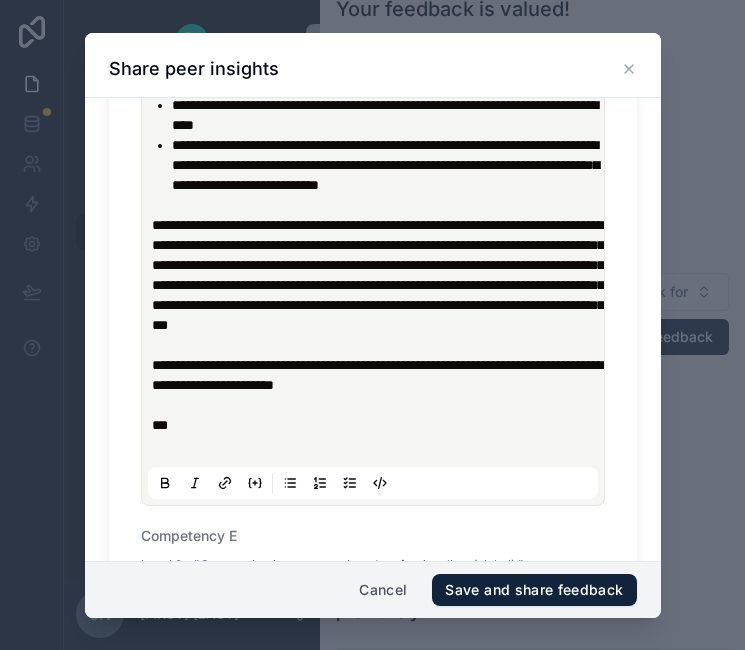 click on "**********" at bounding box center [377, 275] 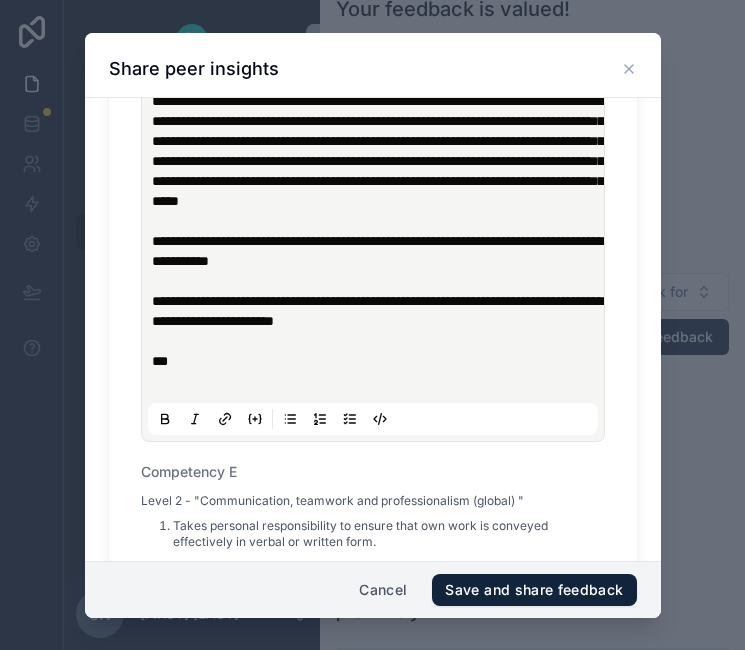 scroll, scrollTop: 2302, scrollLeft: 0, axis: vertical 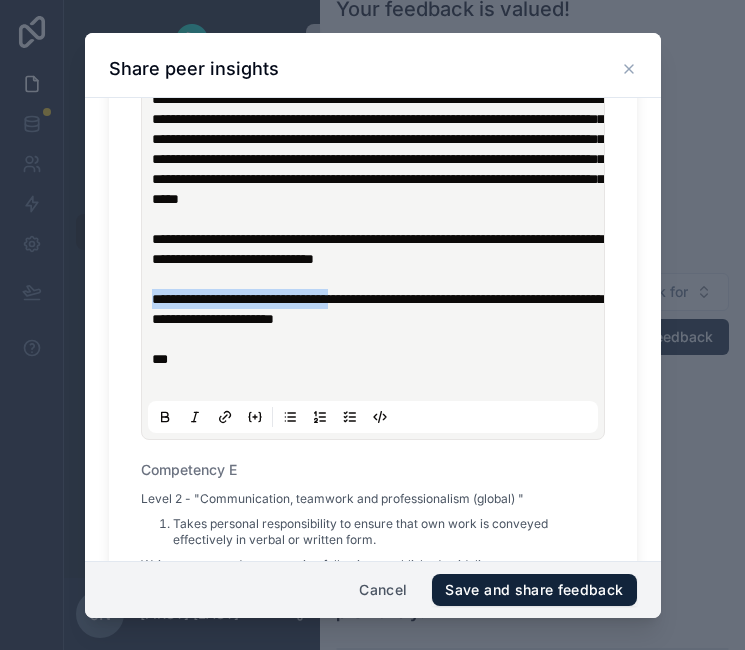 drag, startPoint x: 382, startPoint y: 439, endPoint x: 149, endPoint y: 442, distance: 233.01932 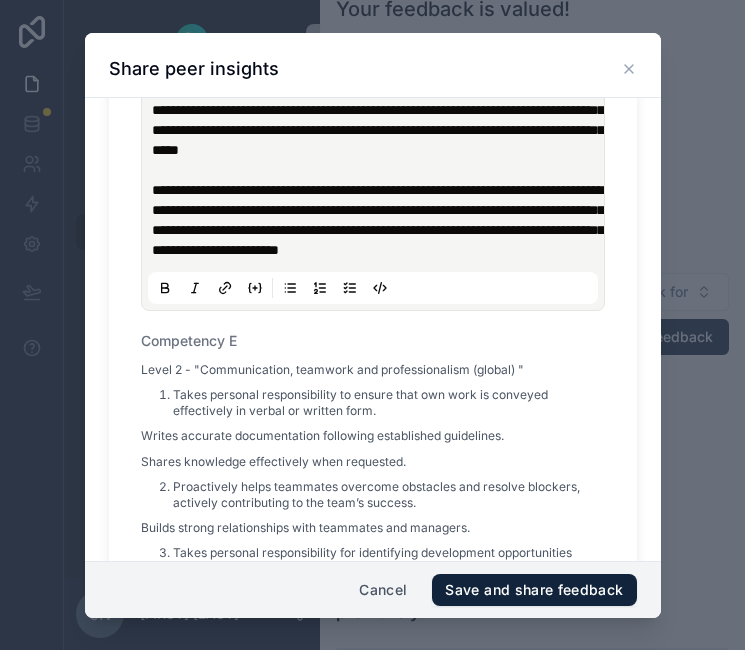 scroll, scrollTop: 2352, scrollLeft: 0, axis: vertical 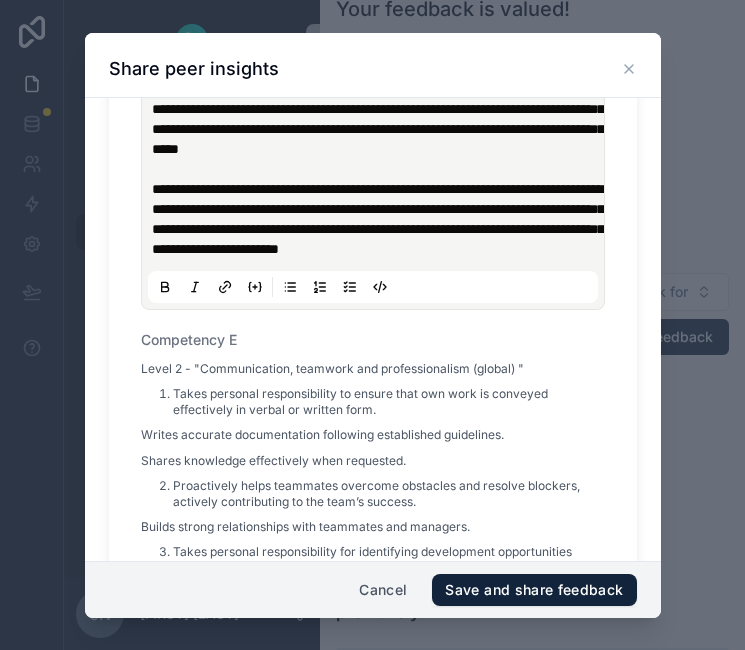 click on "**********" at bounding box center [378, 219] 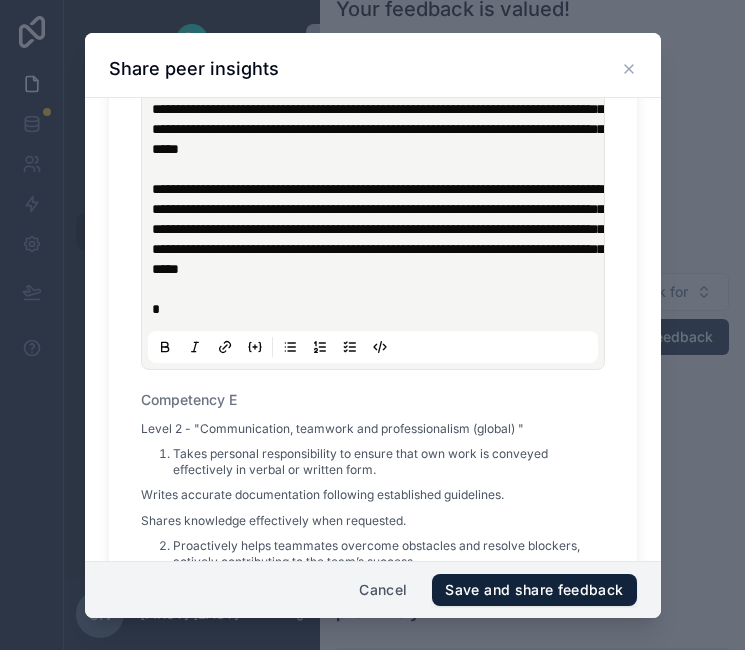 click 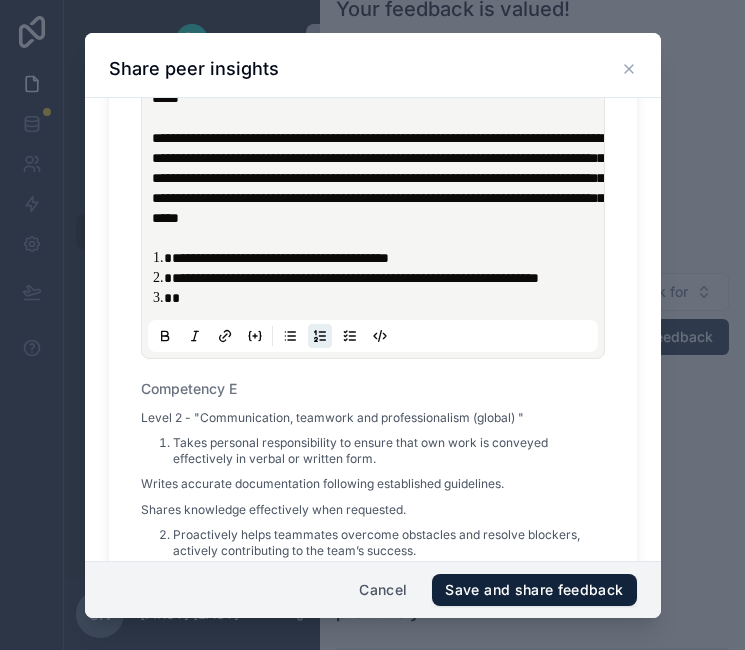 scroll, scrollTop: 2393, scrollLeft: 0, axis: vertical 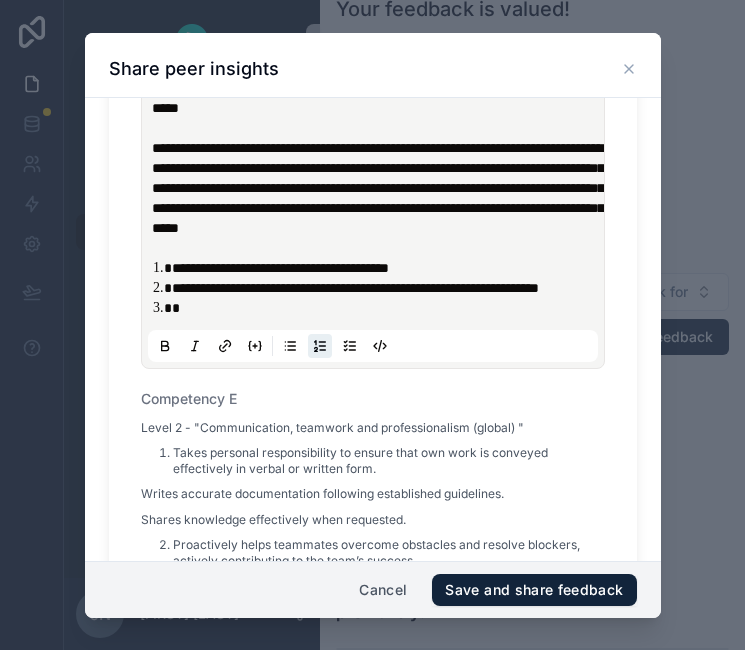click on "**********" at bounding box center (387, 288) 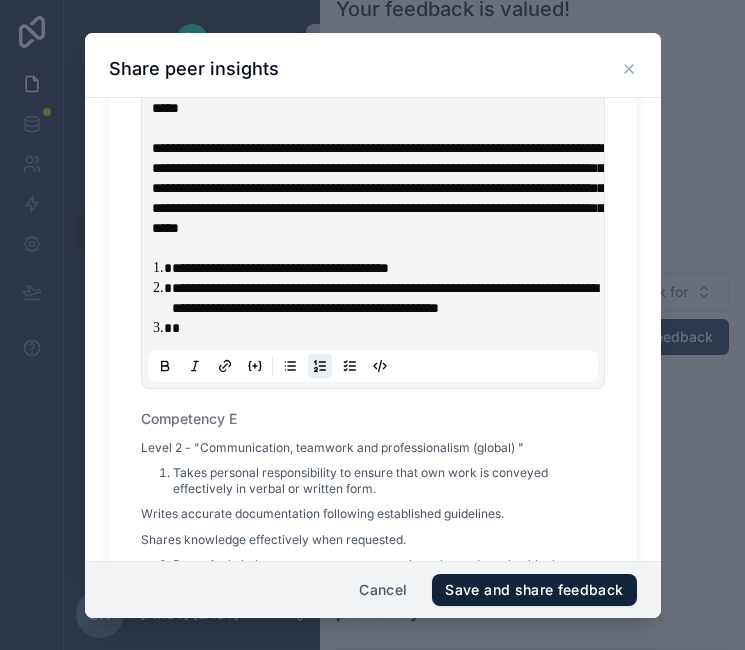 scroll, scrollTop: 2405, scrollLeft: 0, axis: vertical 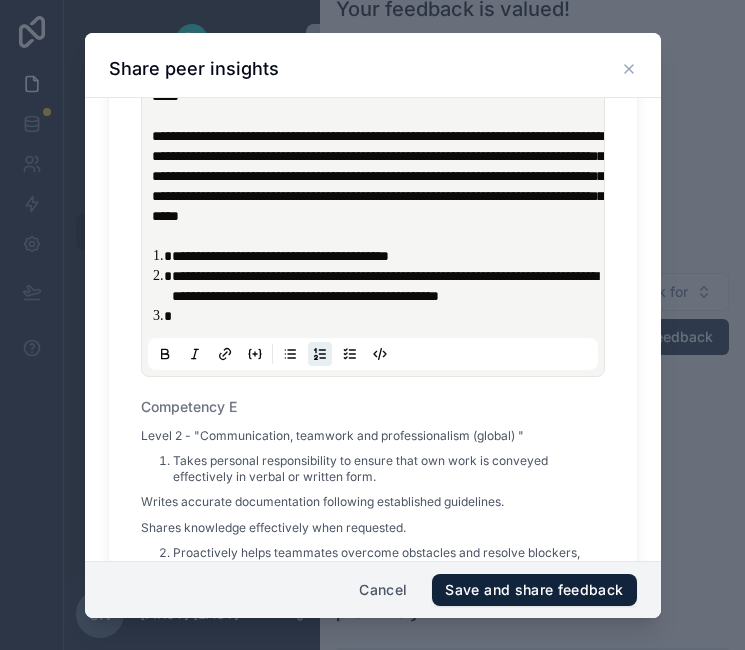 click on "**********" at bounding box center [387, 256] 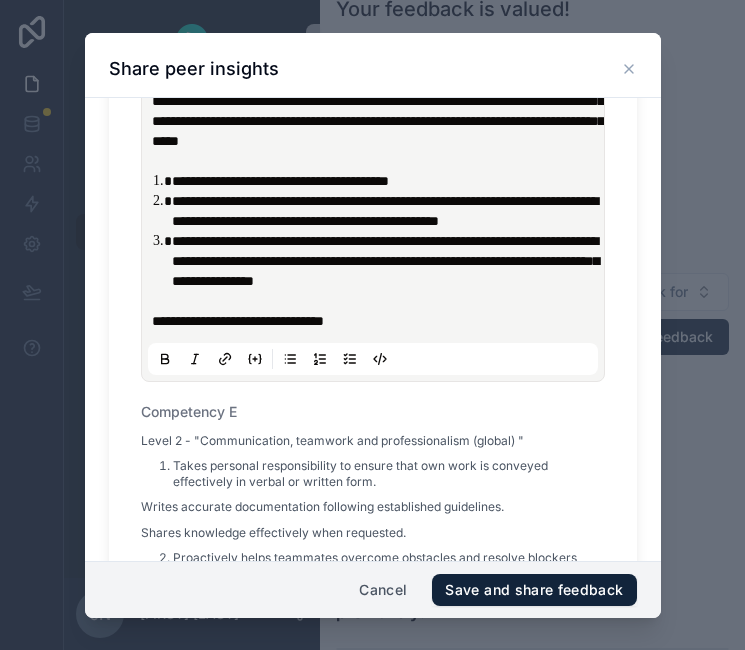 scroll, scrollTop: 2488, scrollLeft: 0, axis: vertical 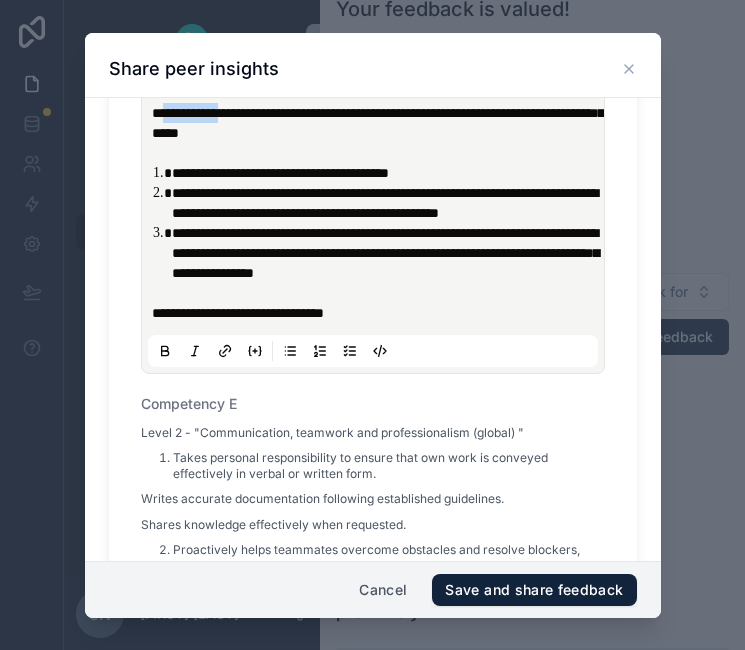 drag, startPoint x: 217, startPoint y: 274, endPoint x: 297, endPoint y: 269, distance: 80.1561 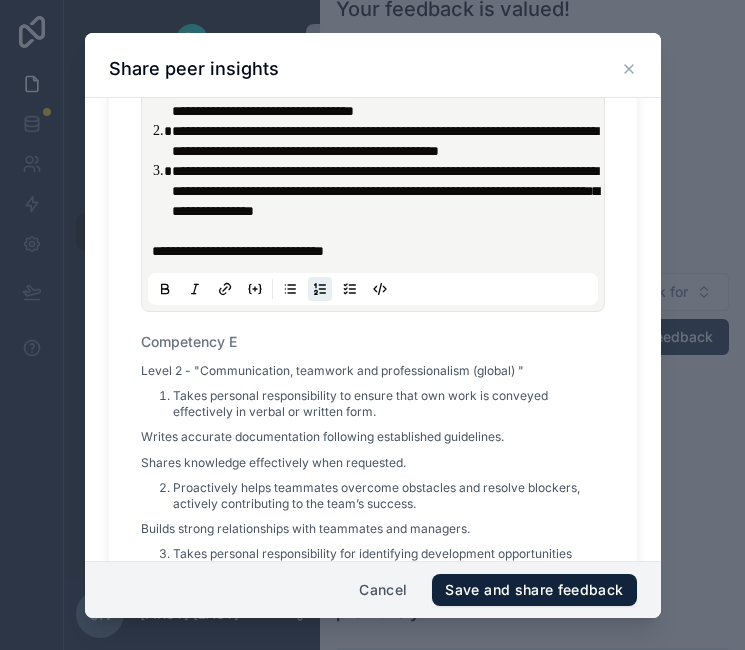 scroll, scrollTop: 2575, scrollLeft: 0, axis: vertical 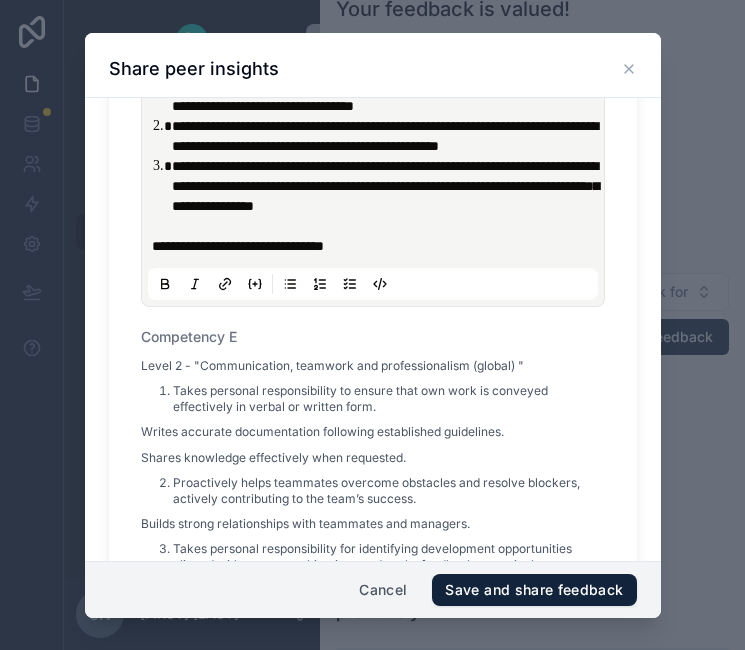 click on "**********" at bounding box center (377, 246) 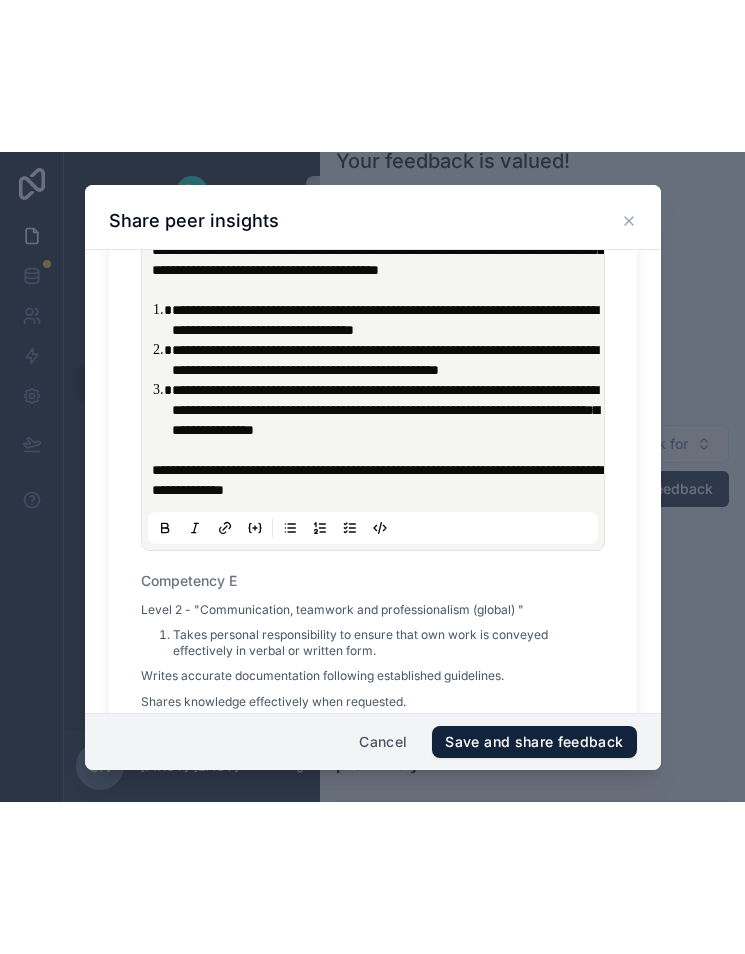 scroll, scrollTop: 2550, scrollLeft: 0, axis: vertical 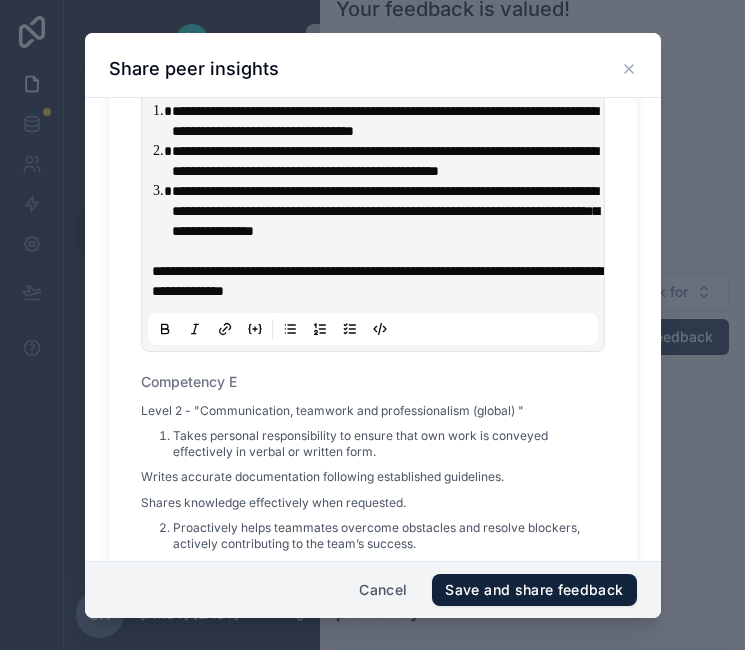 click at bounding box center [377, 251] 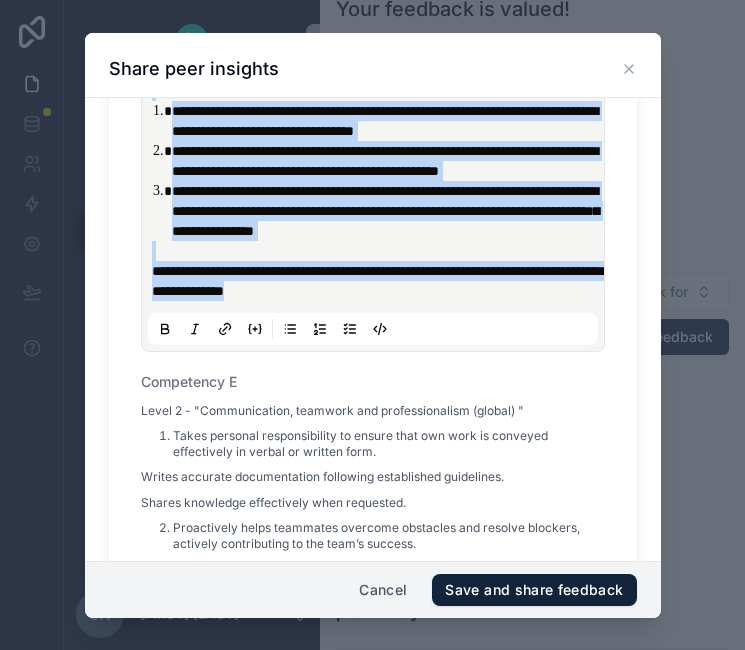 copy on "**********" 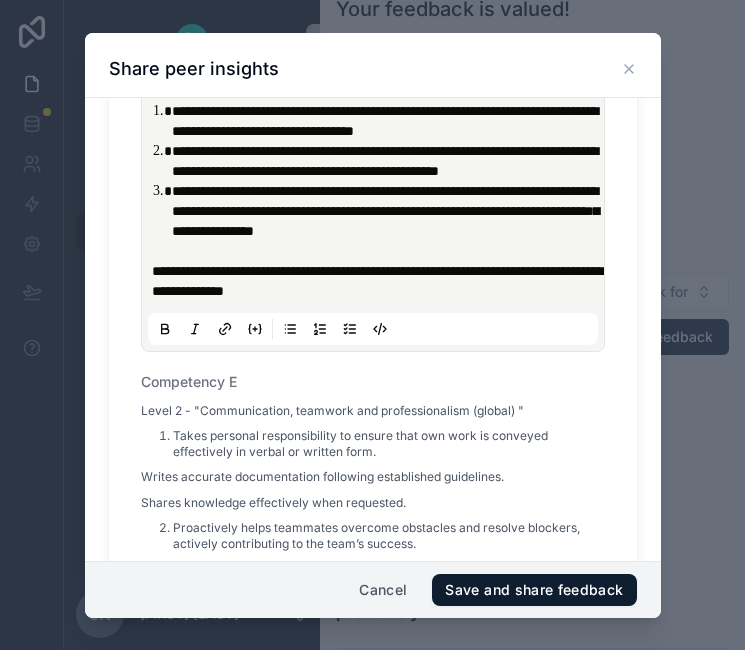 click on "Save and share feedback" at bounding box center [534, 590] 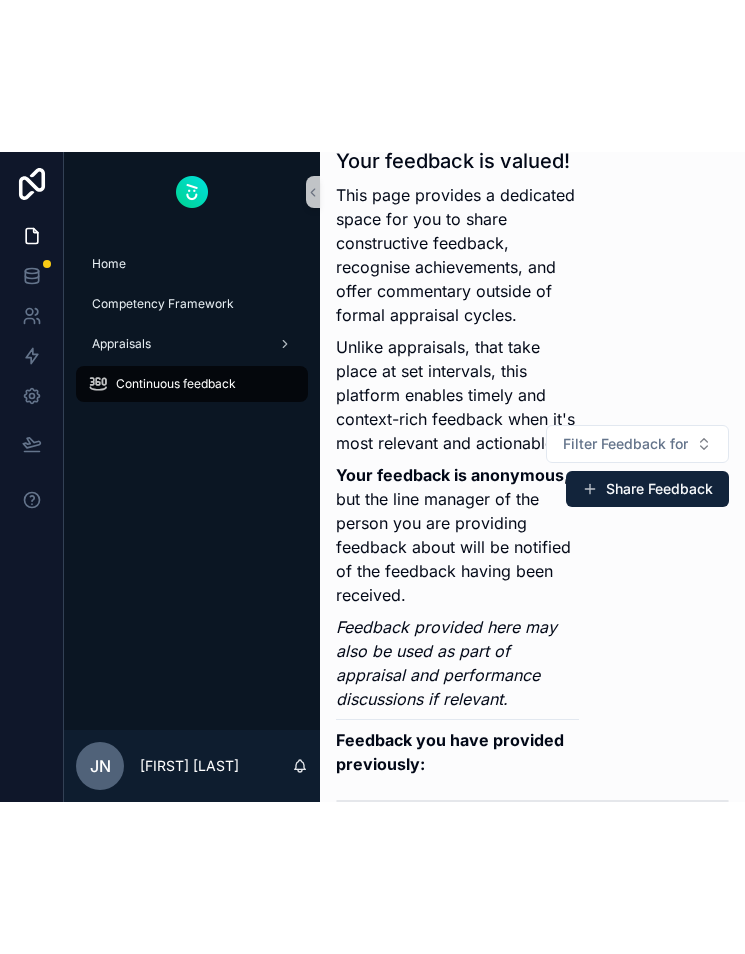 scroll, scrollTop: 0, scrollLeft: 0, axis: both 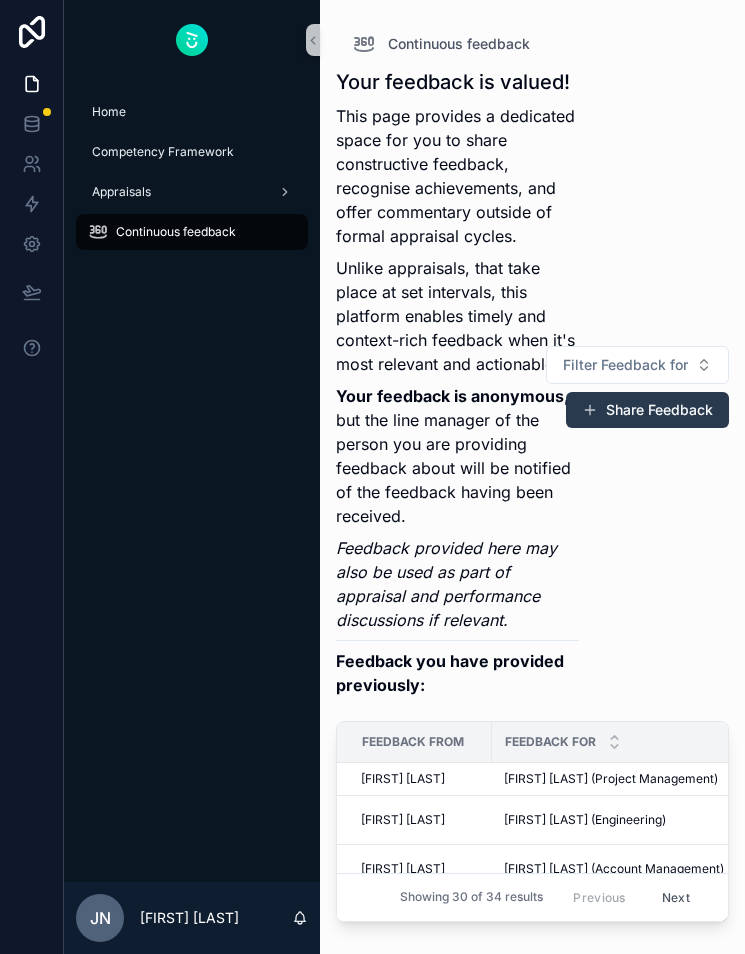 click on "Share Feedback" at bounding box center [647, 410] 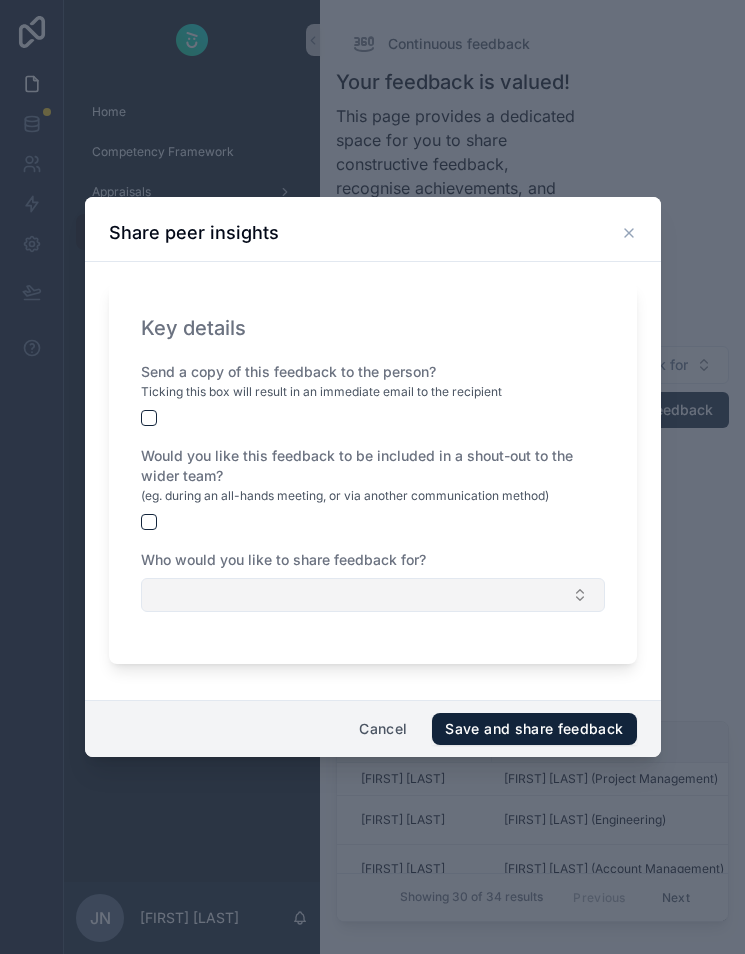 click at bounding box center [373, 595] 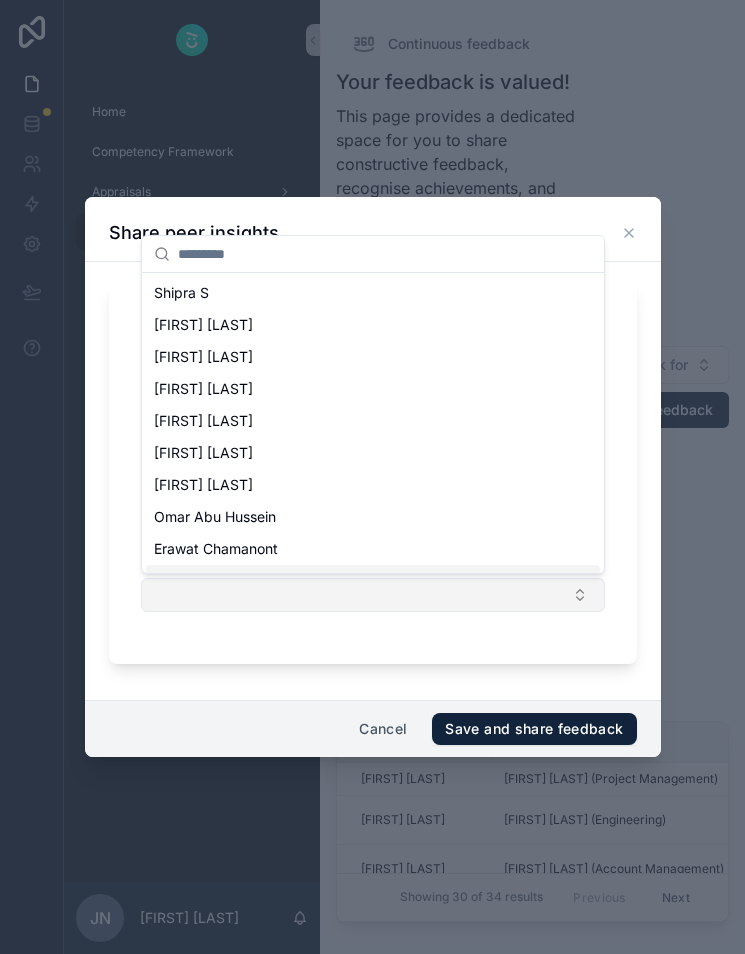 click at bounding box center (373, 595) 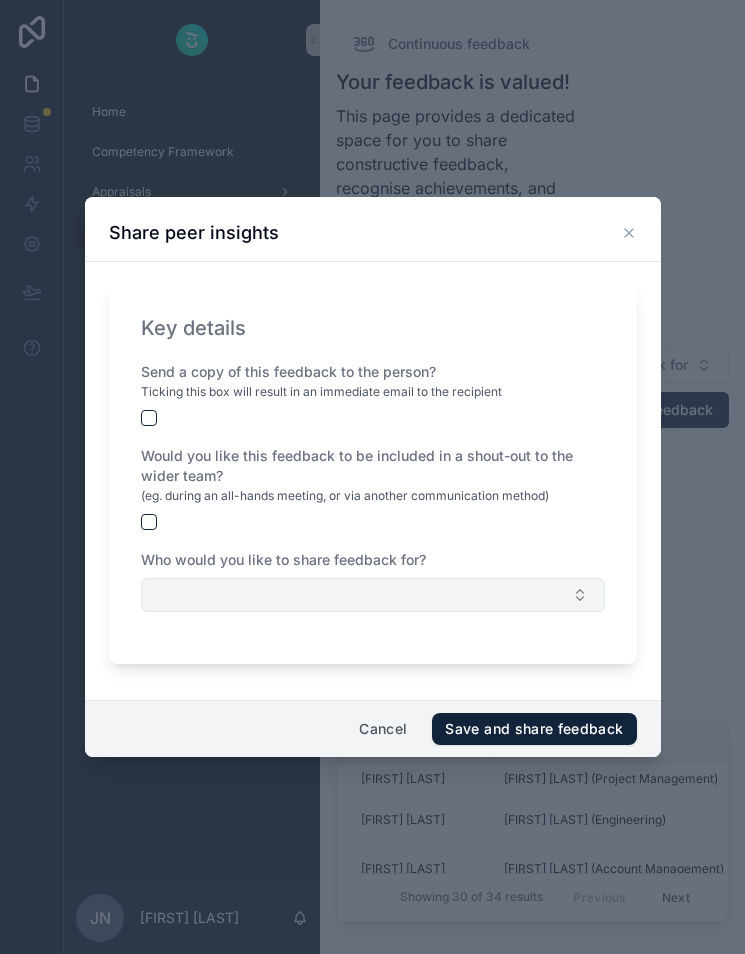 click at bounding box center [373, 595] 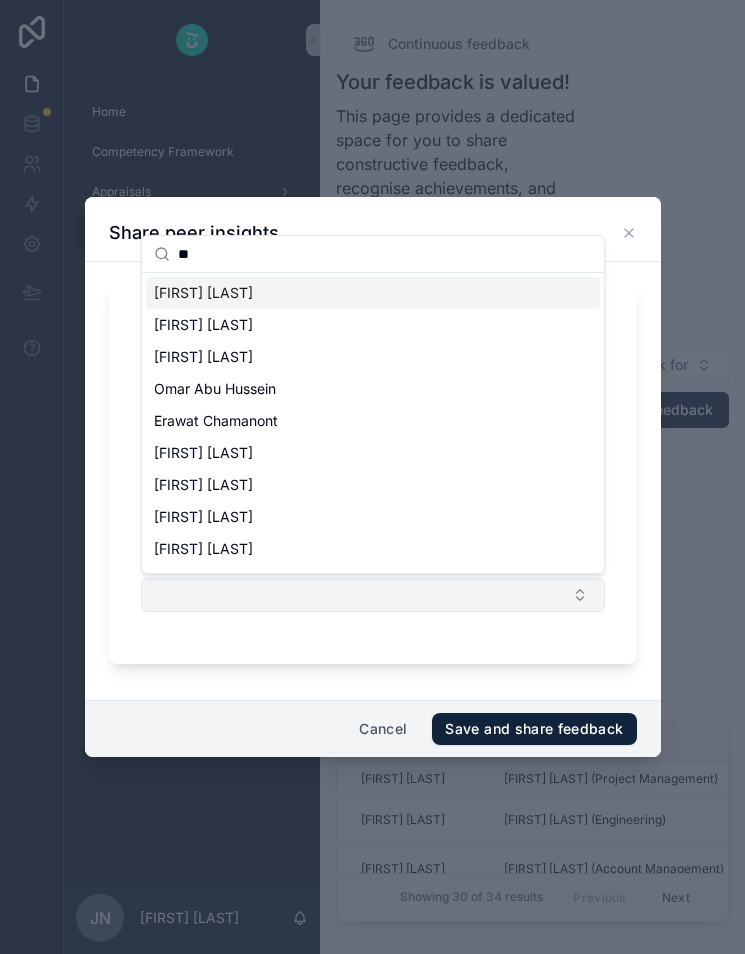 type on "***" 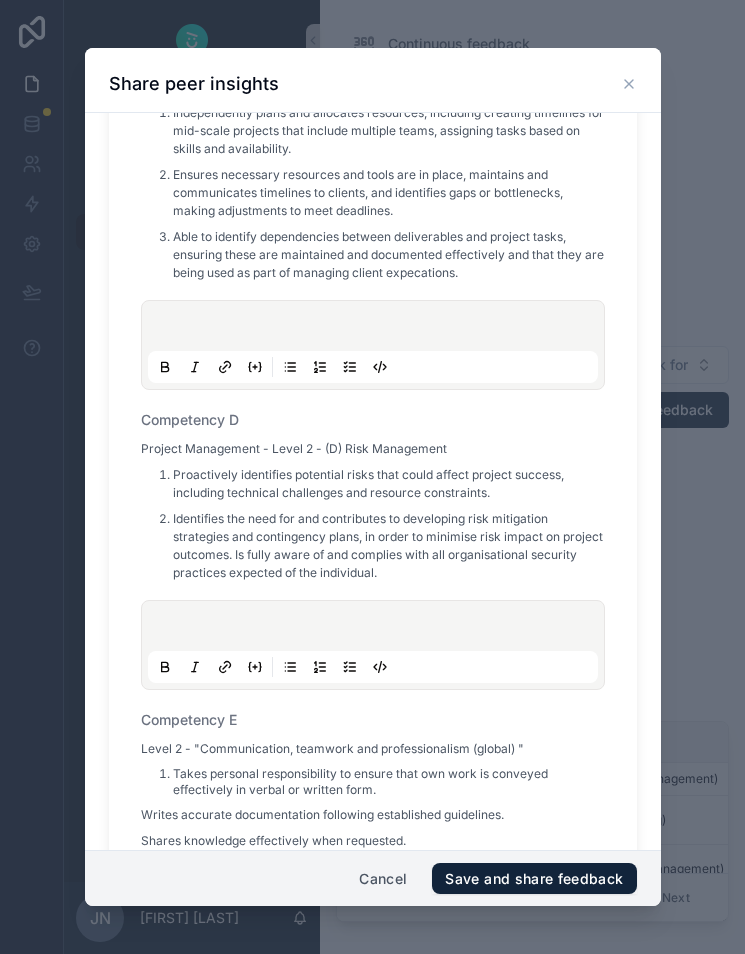 click at bounding box center (377, 629) 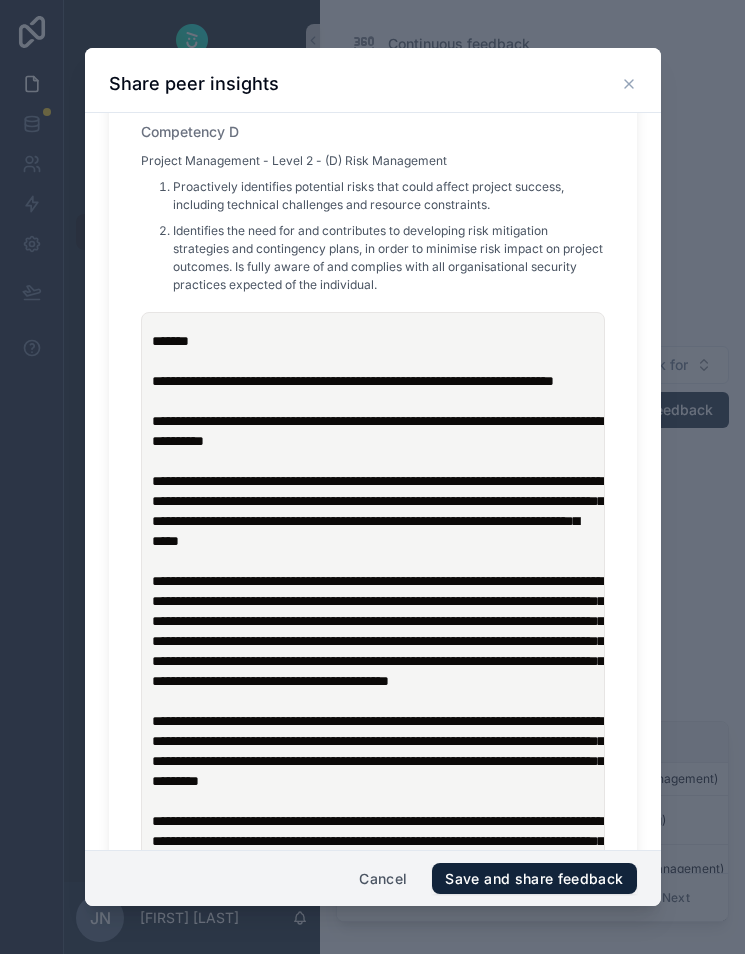 scroll, scrollTop: 1462, scrollLeft: 0, axis: vertical 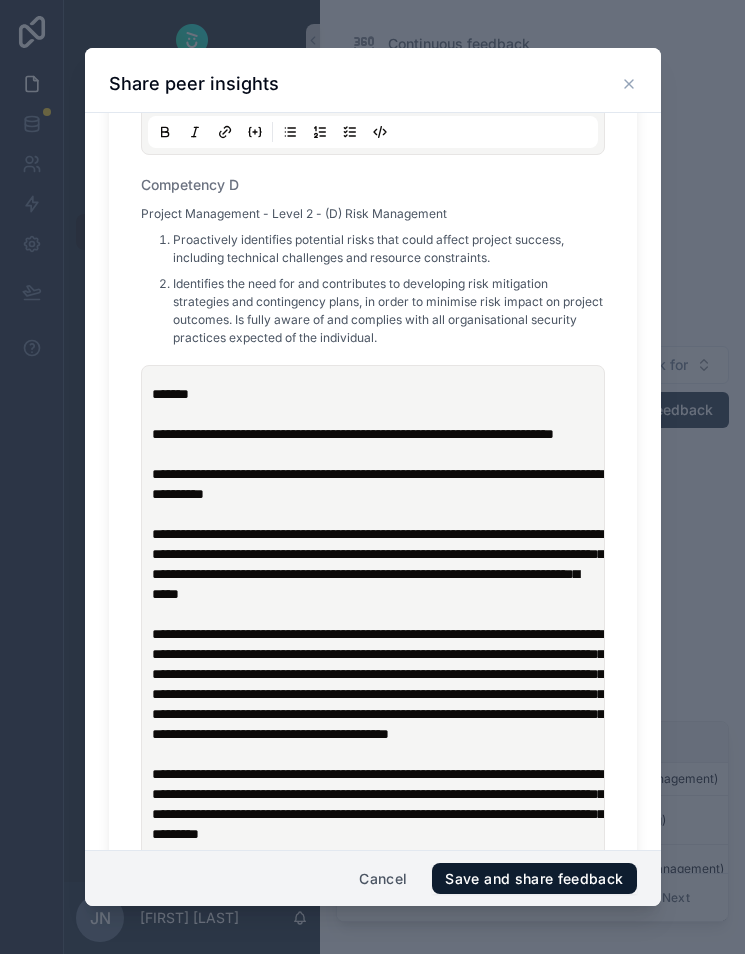 click on "Save and share feedback" at bounding box center [534, 879] 